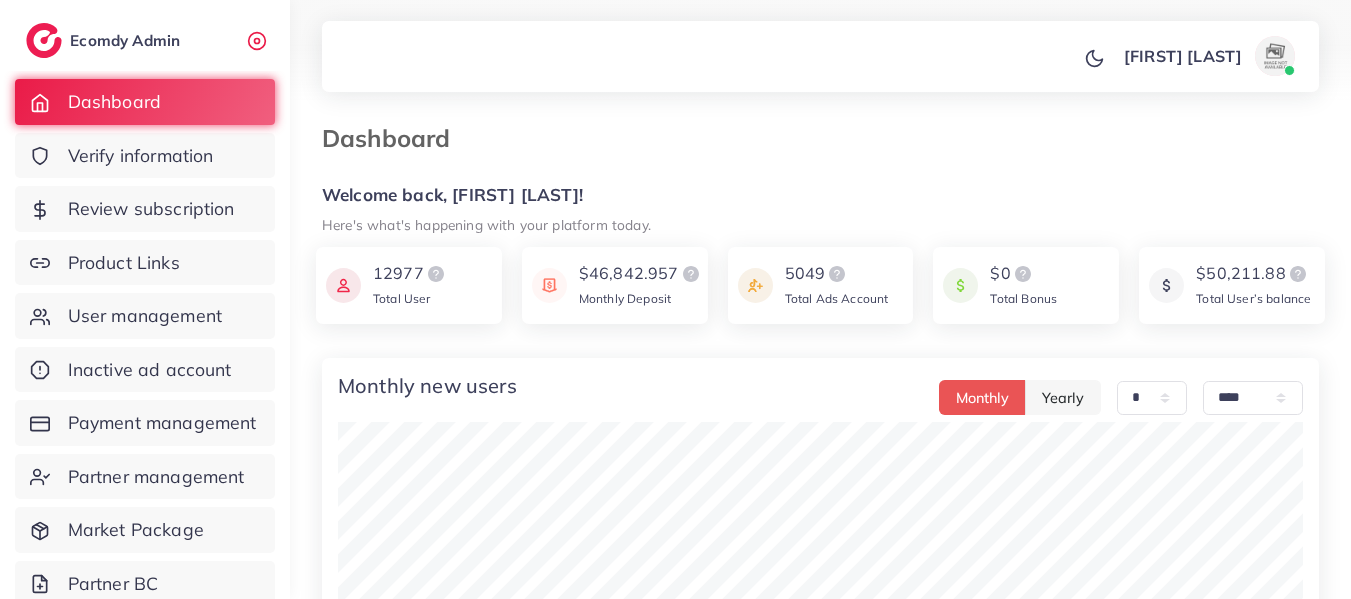 select on "*" 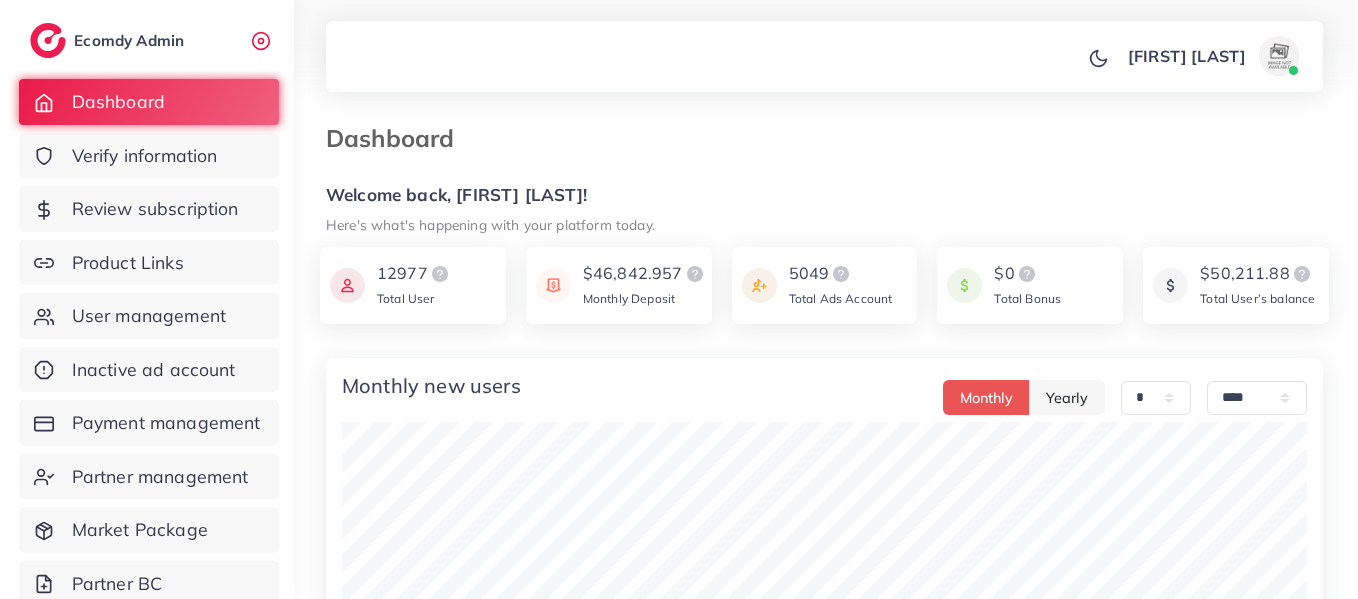 scroll, scrollTop: 0, scrollLeft: 0, axis: both 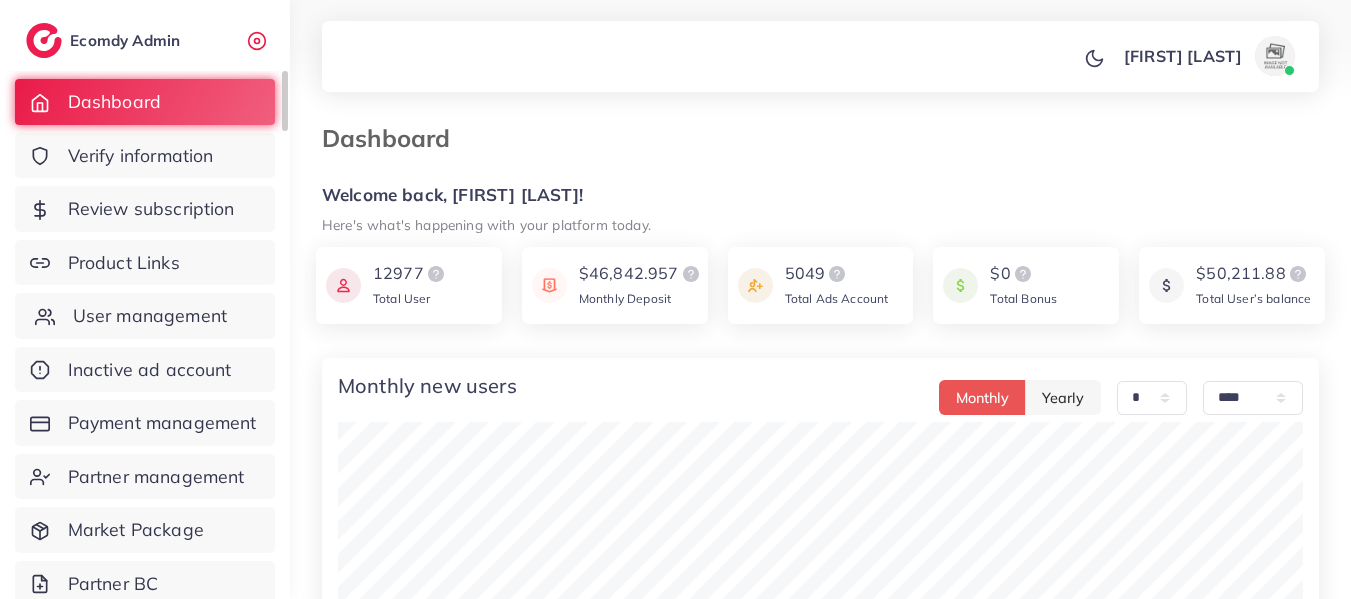 click on "User management" at bounding box center (145, 316) 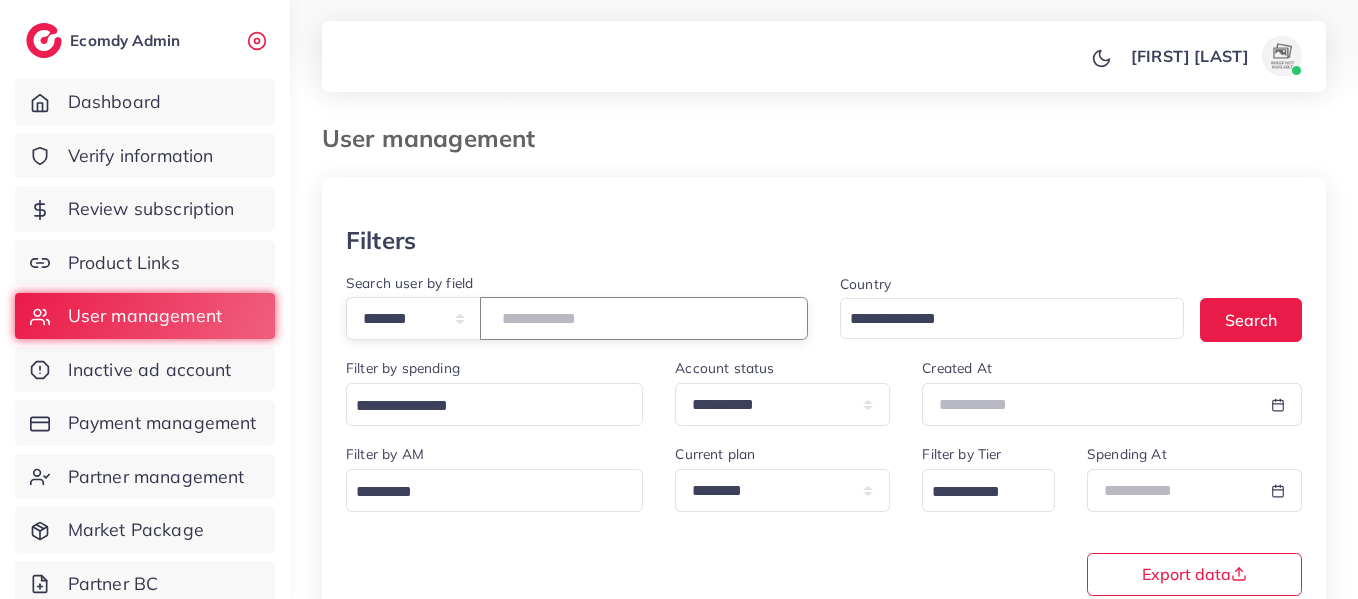 click at bounding box center (644, 318) 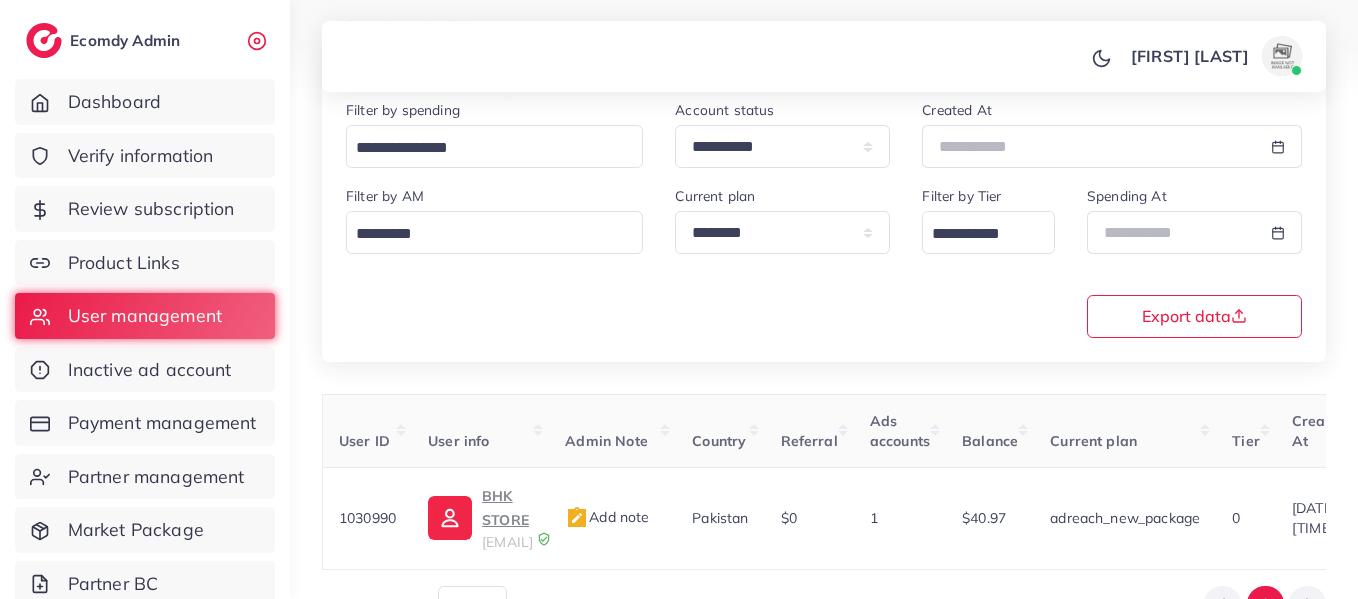 scroll, scrollTop: 358, scrollLeft: 0, axis: vertical 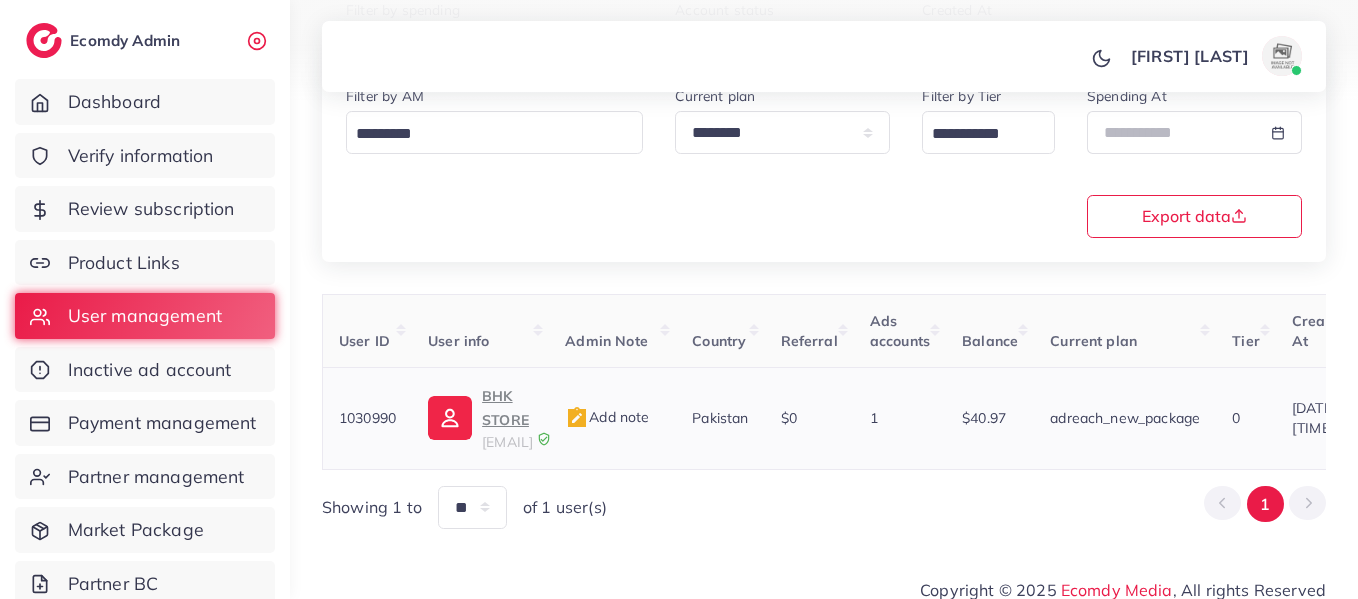 click on "BHK STORE" at bounding box center (507, 408) 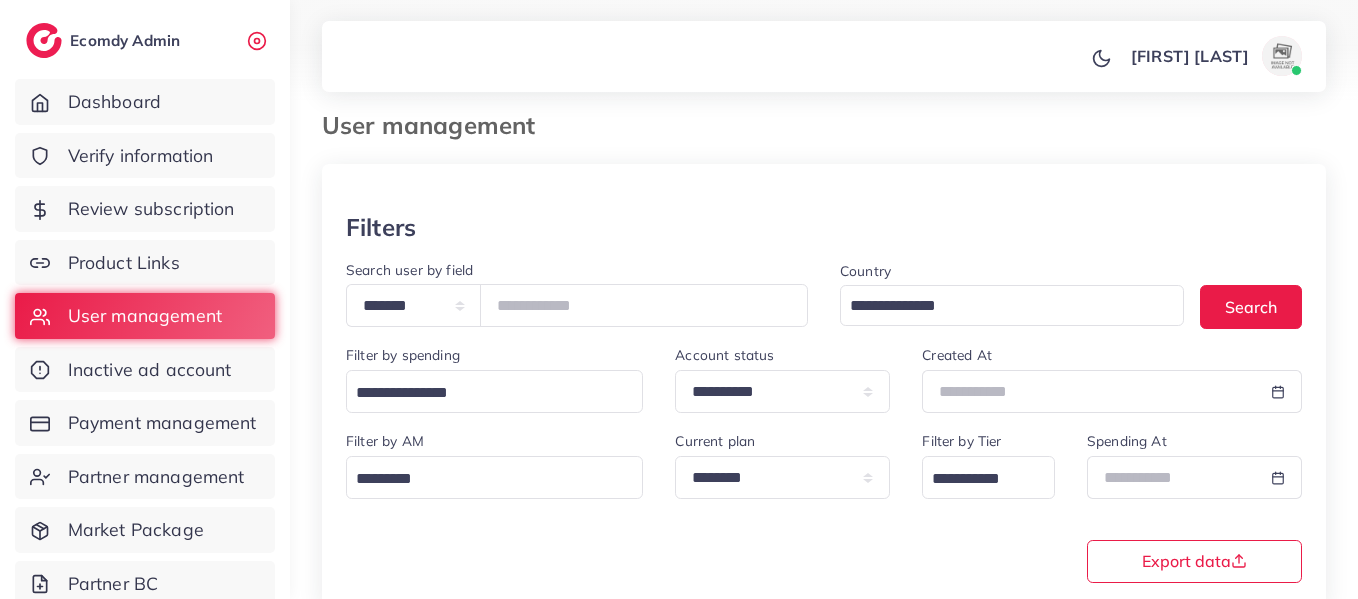 scroll, scrollTop: 0, scrollLeft: 0, axis: both 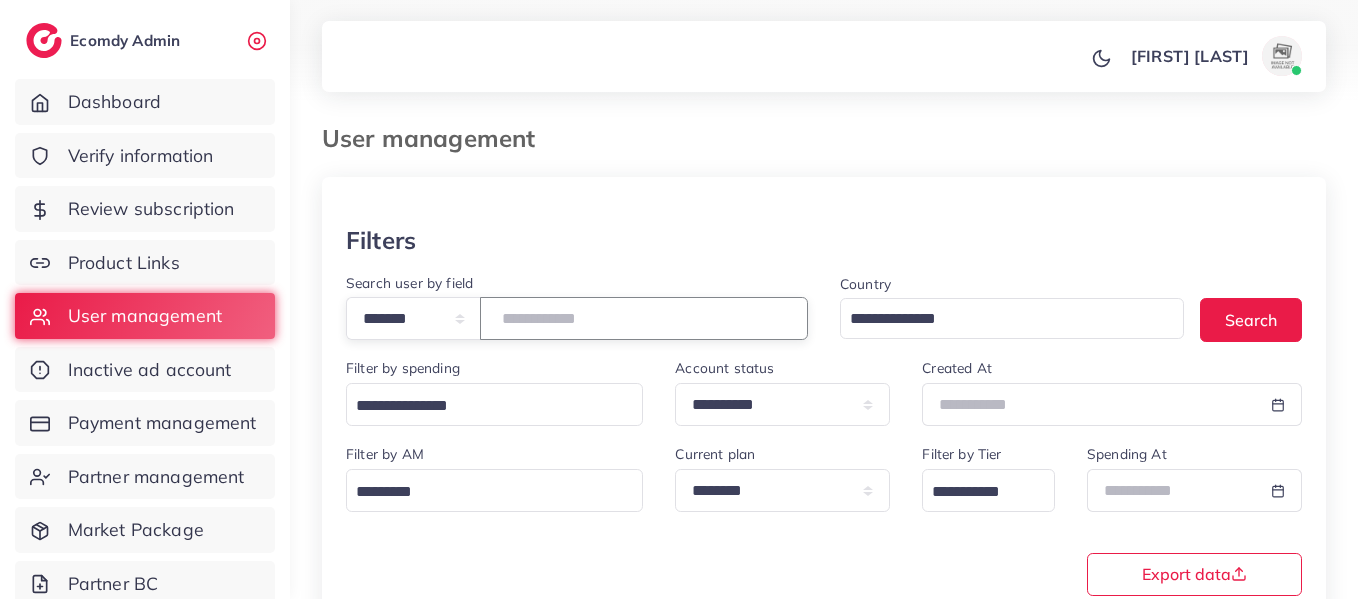 click on "*******" at bounding box center [644, 318] 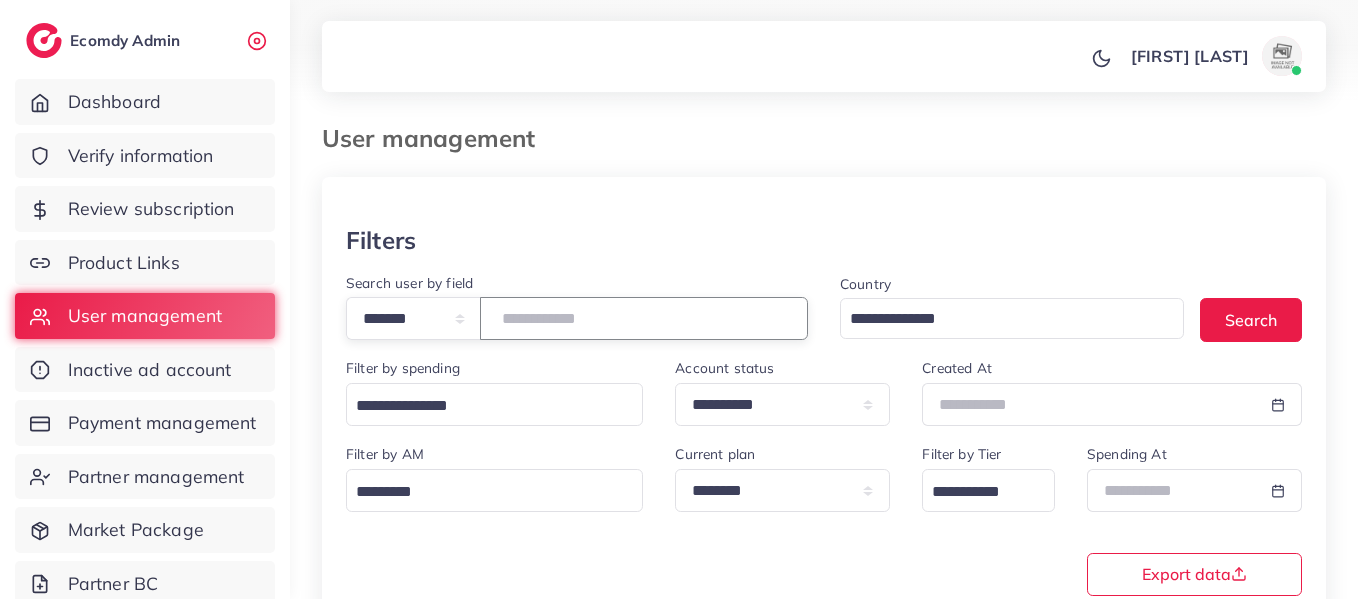 scroll, scrollTop: 358, scrollLeft: 0, axis: vertical 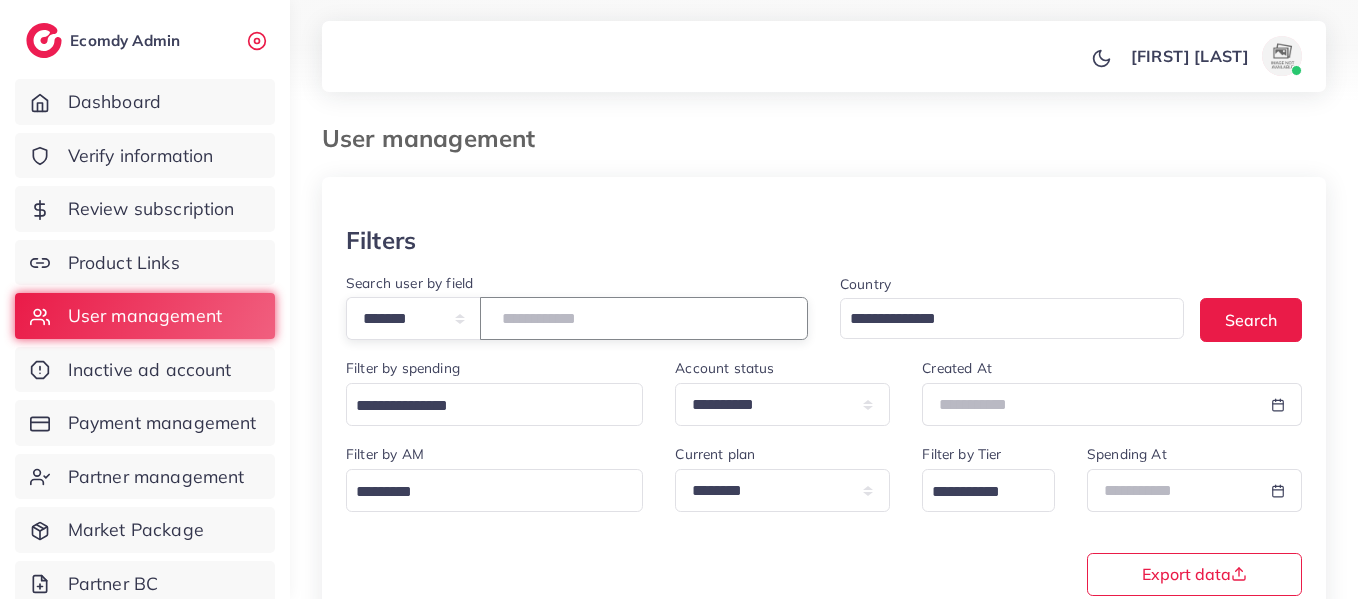 click on "*******" at bounding box center [644, 318] 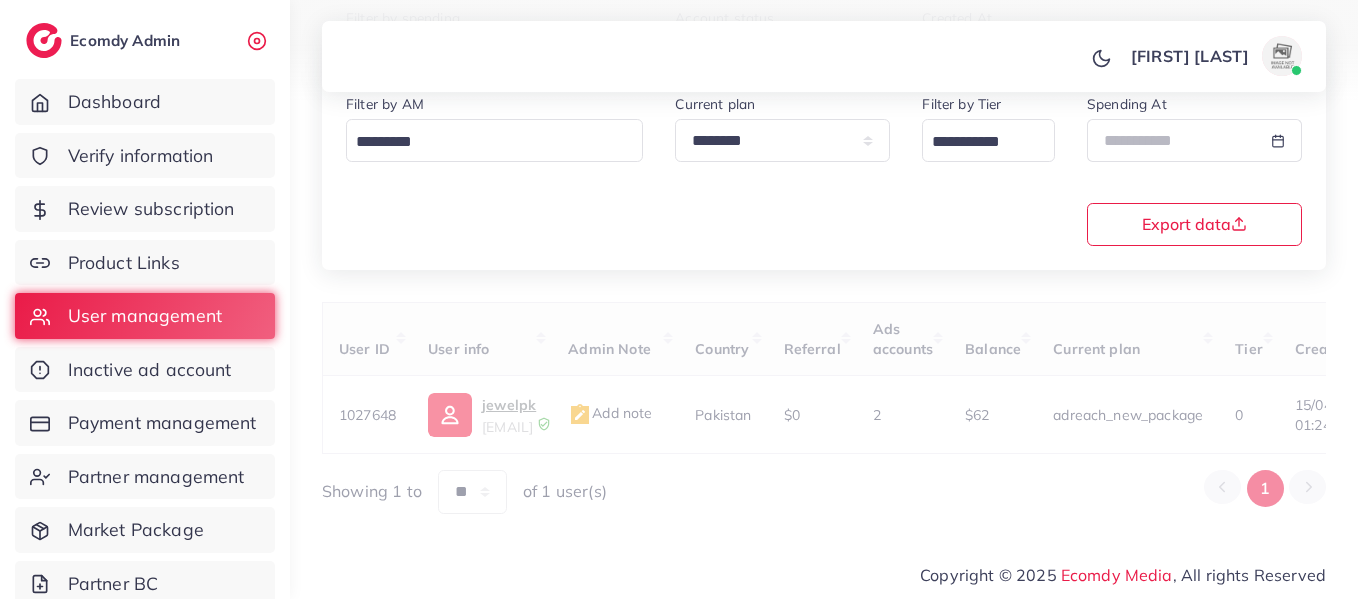 scroll, scrollTop: 358, scrollLeft: 0, axis: vertical 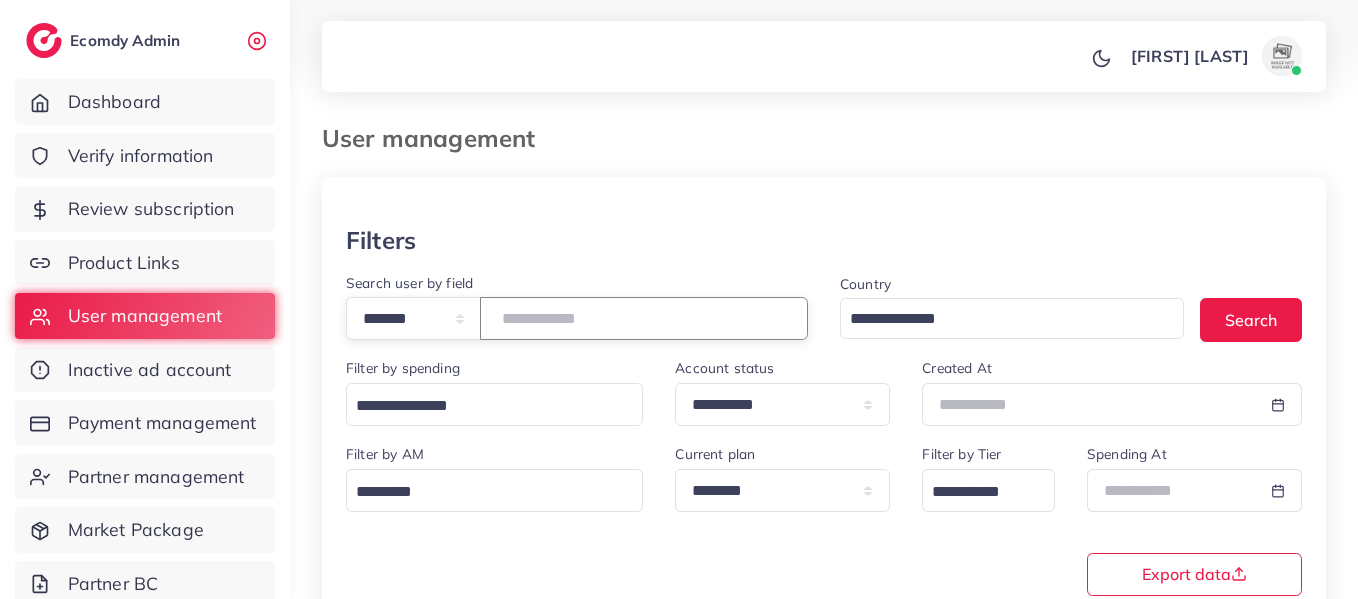 click on "*******" at bounding box center [644, 318] 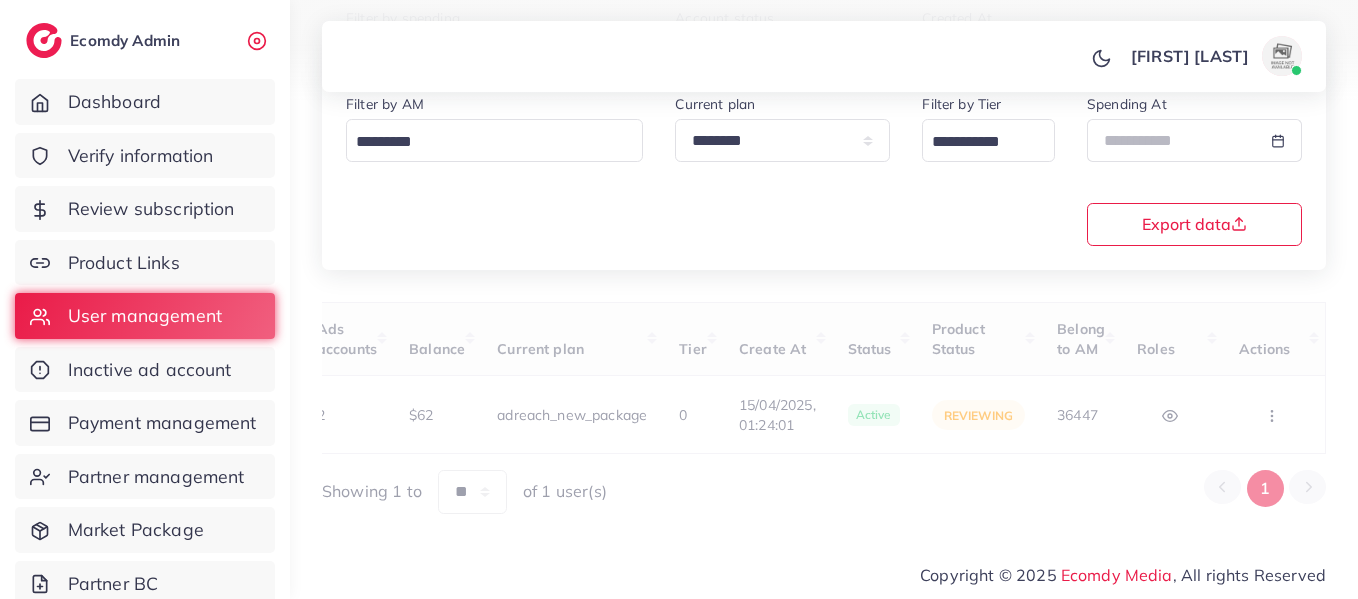 scroll, scrollTop: 358, scrollLeft: 0, axis: vertical 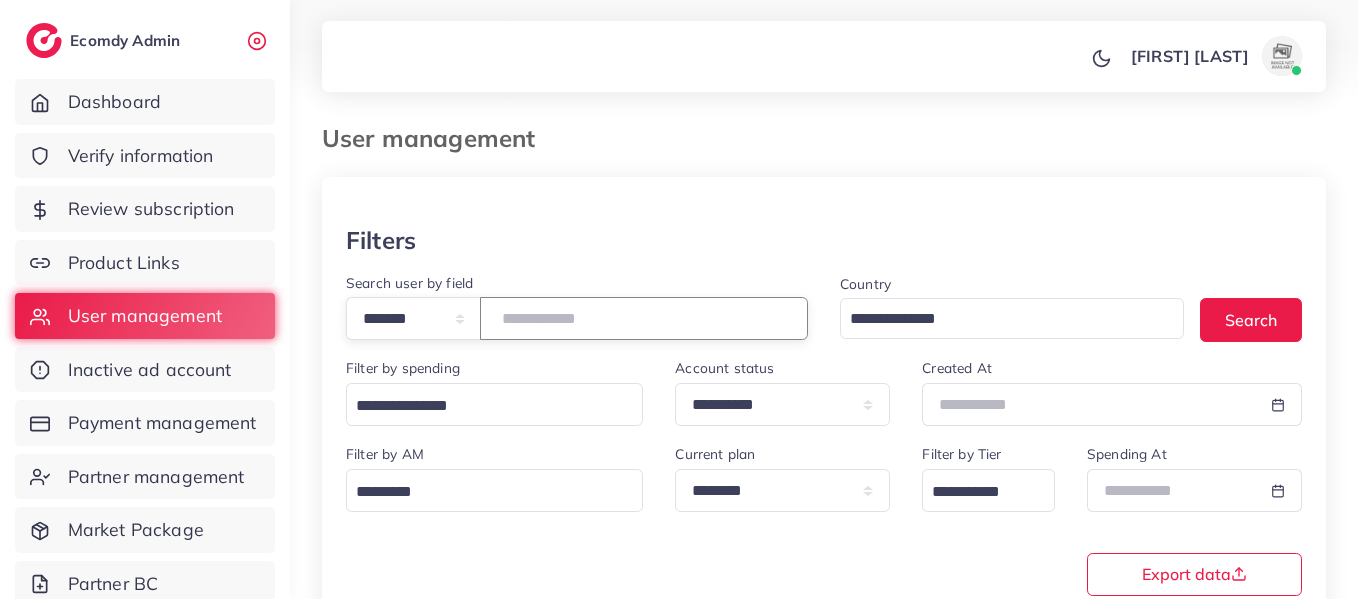 click on "*******" at bounding box center [644, 318] 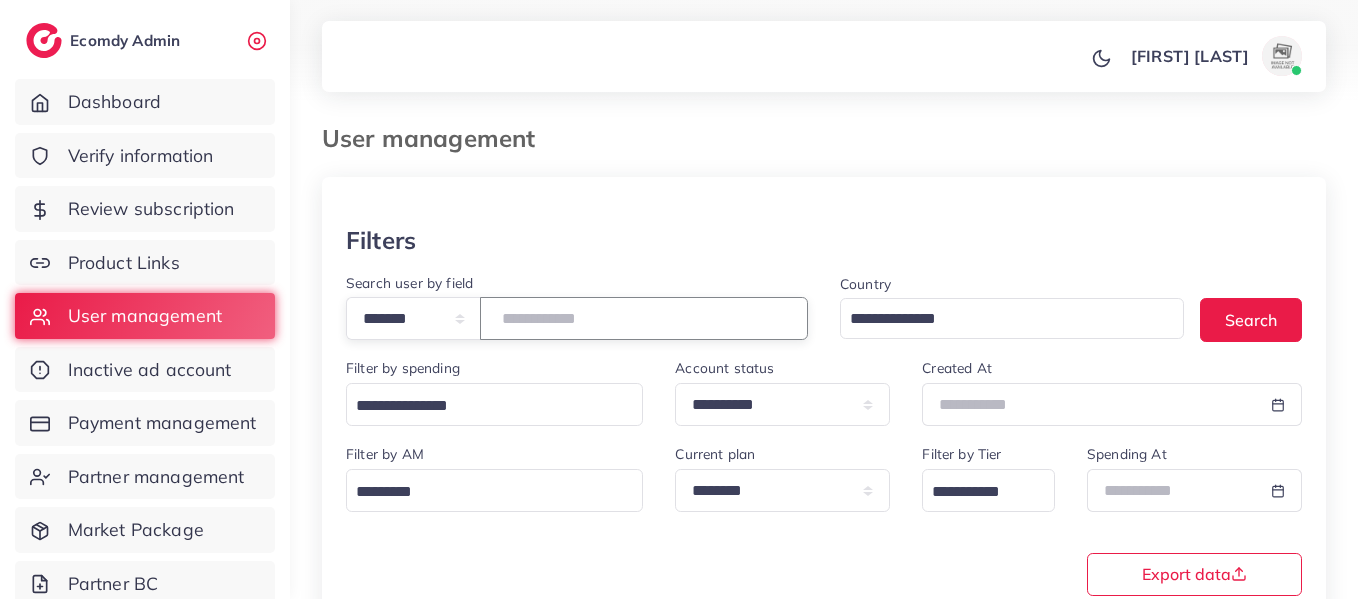 type on "*******" 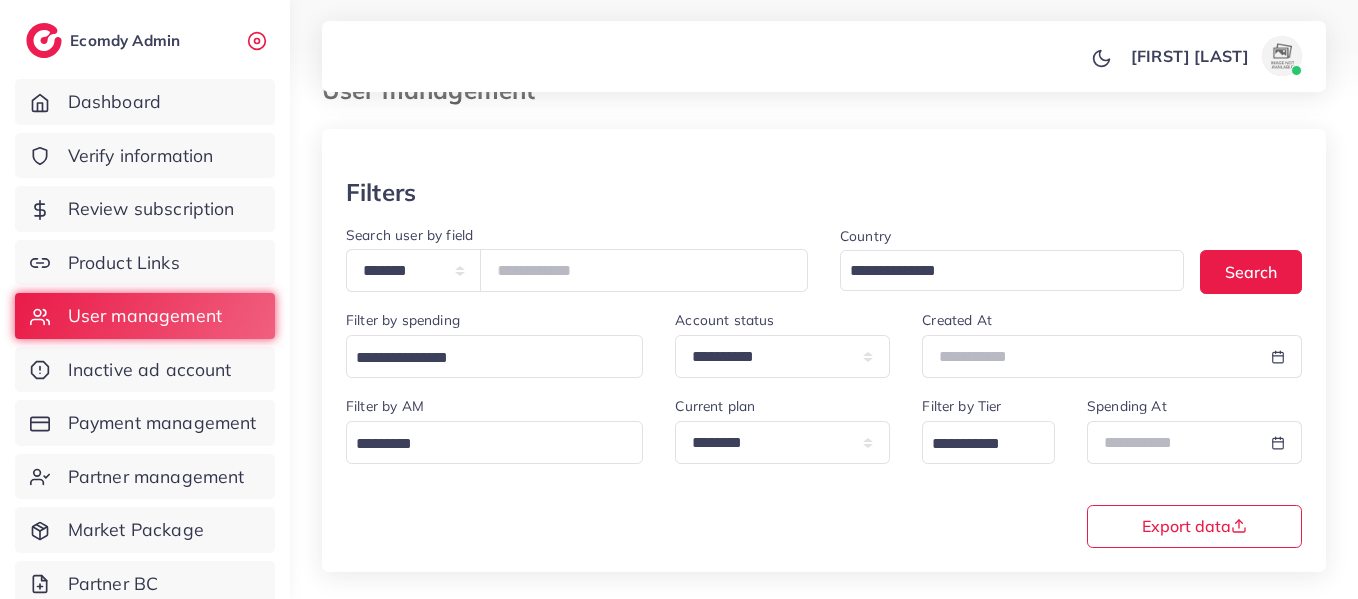 scroll, scrollTop: 0, scrollLeft: 0, axis: both 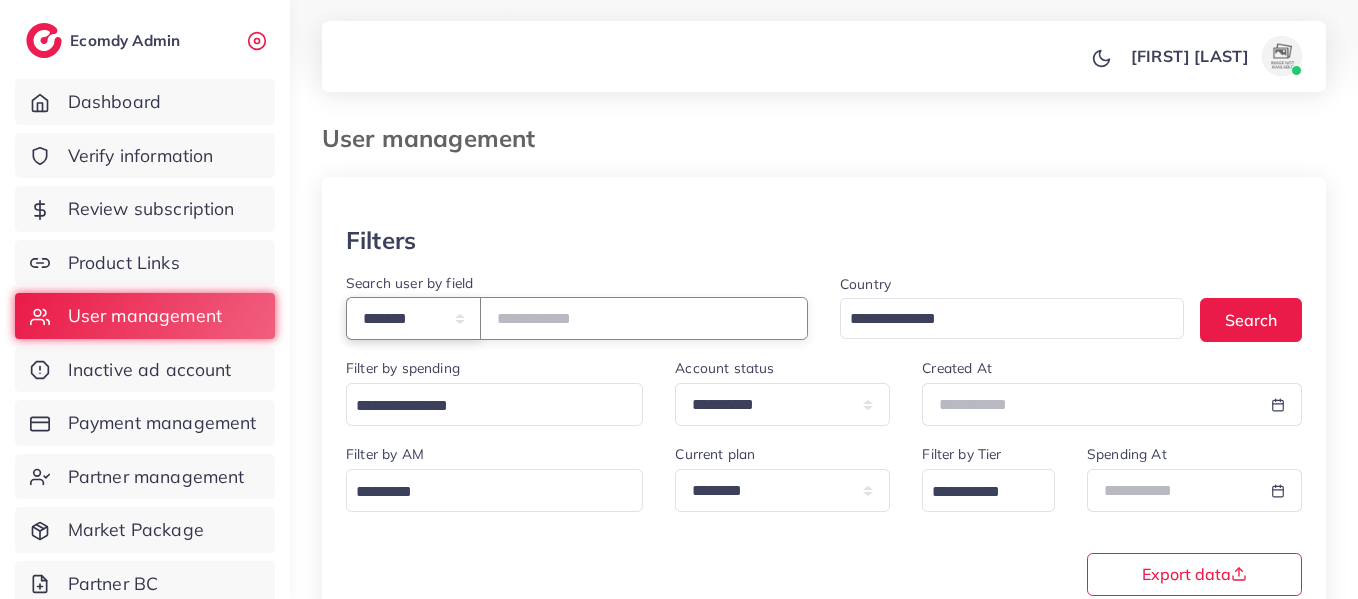 click on "**********" at bounding box center [413, 318] 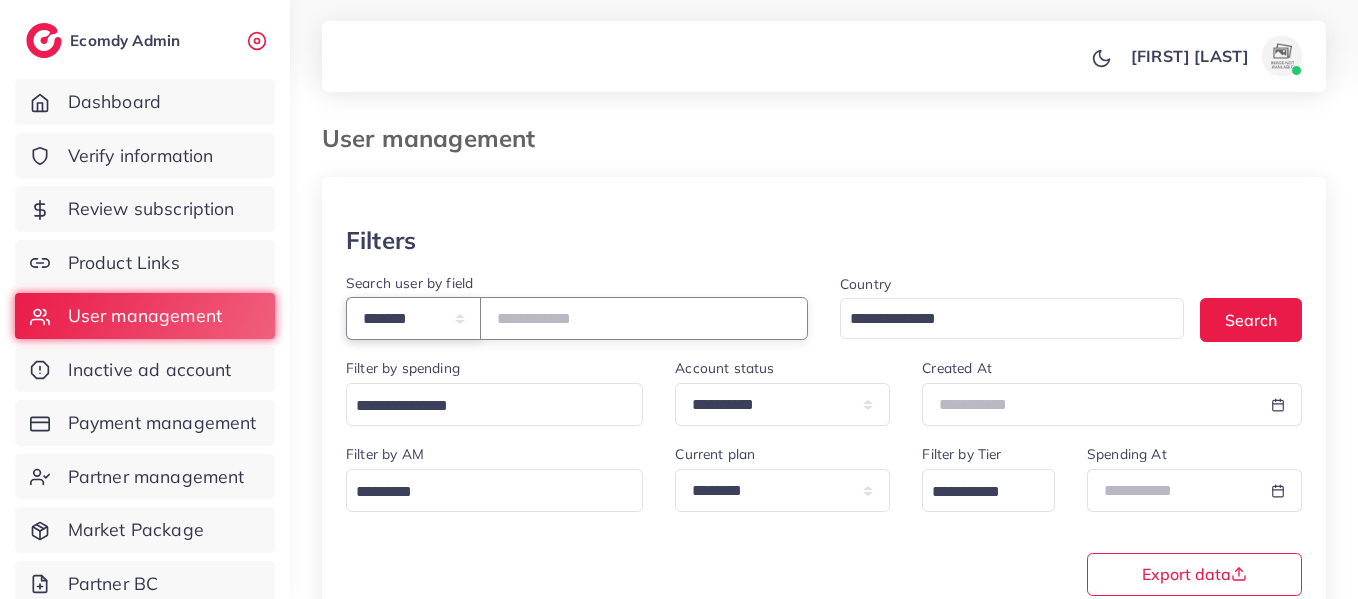 select on "*****" 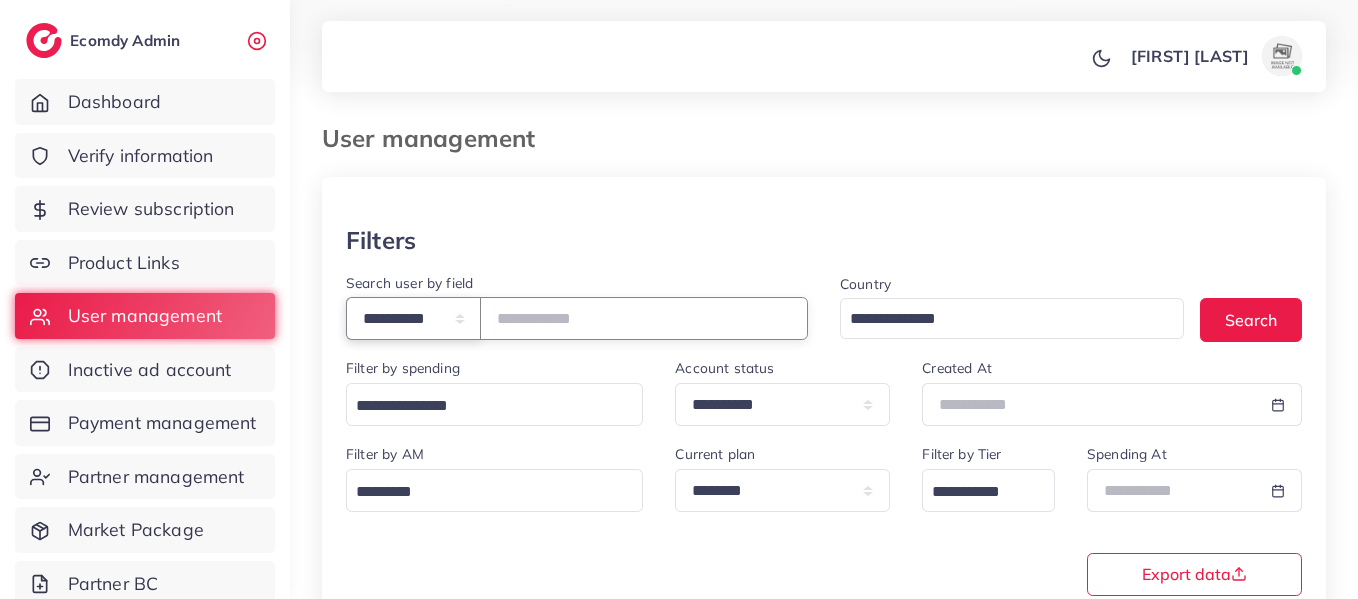 click on "**********" at bounding box center (413, 318) 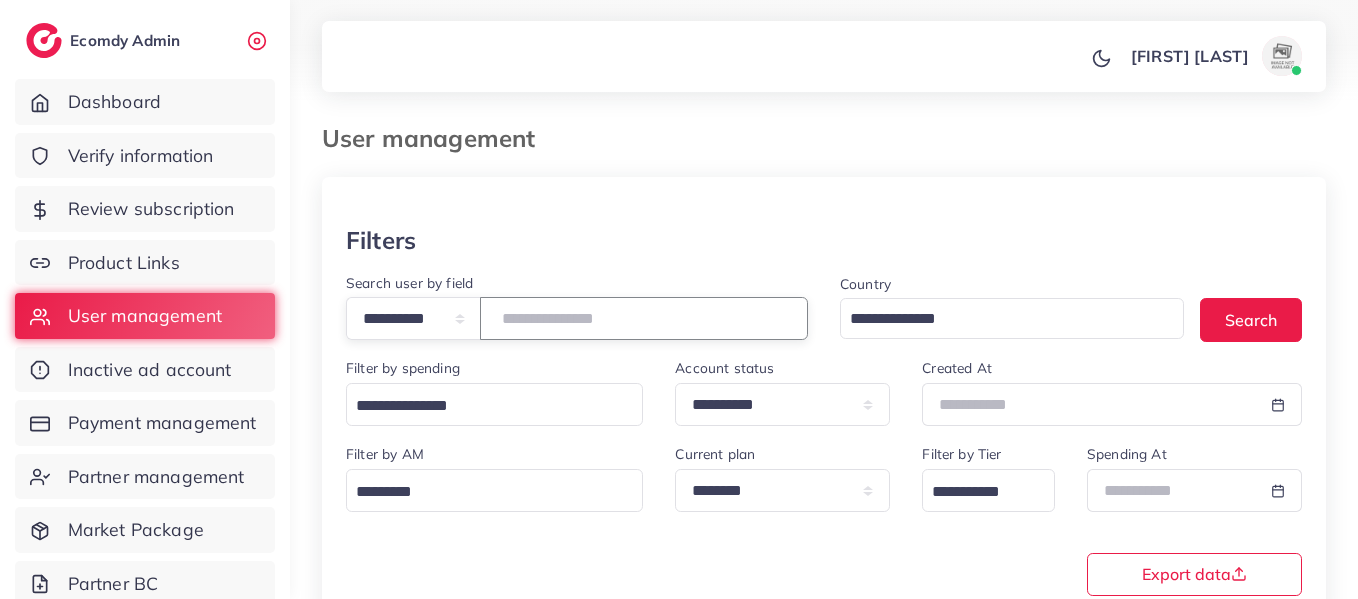 click at bounding box center (644, 318) 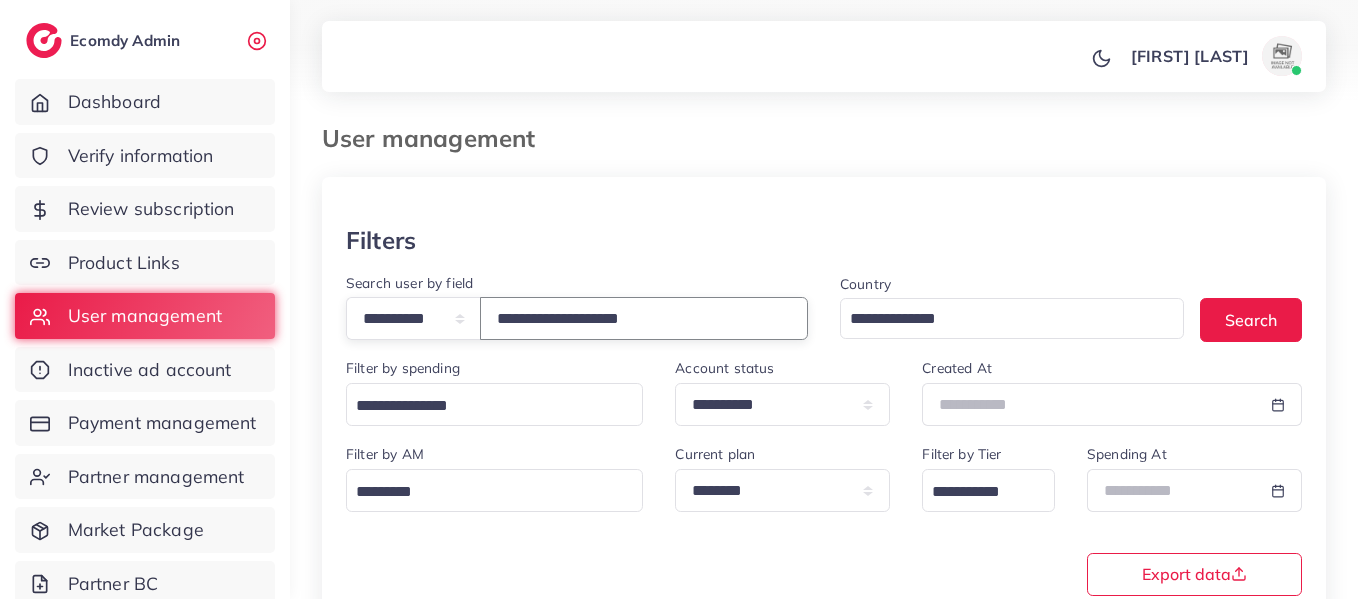 type on "**********" 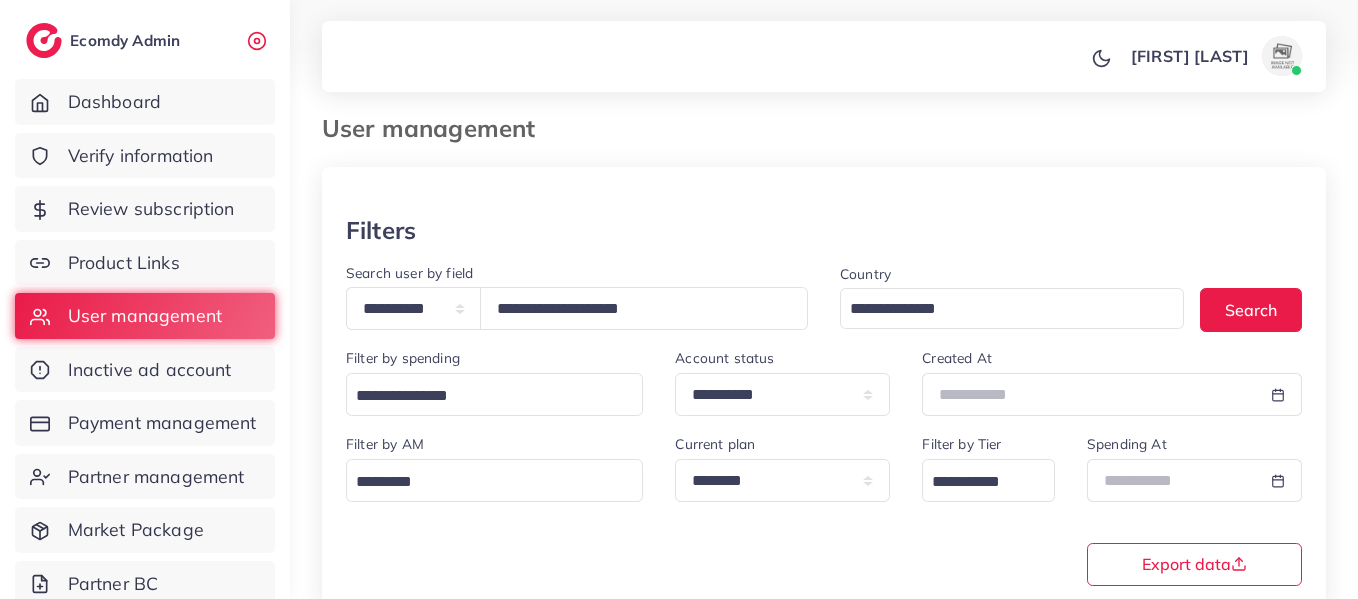 scroll, scrollTop: 0, scrollLeft: 0, axis: both 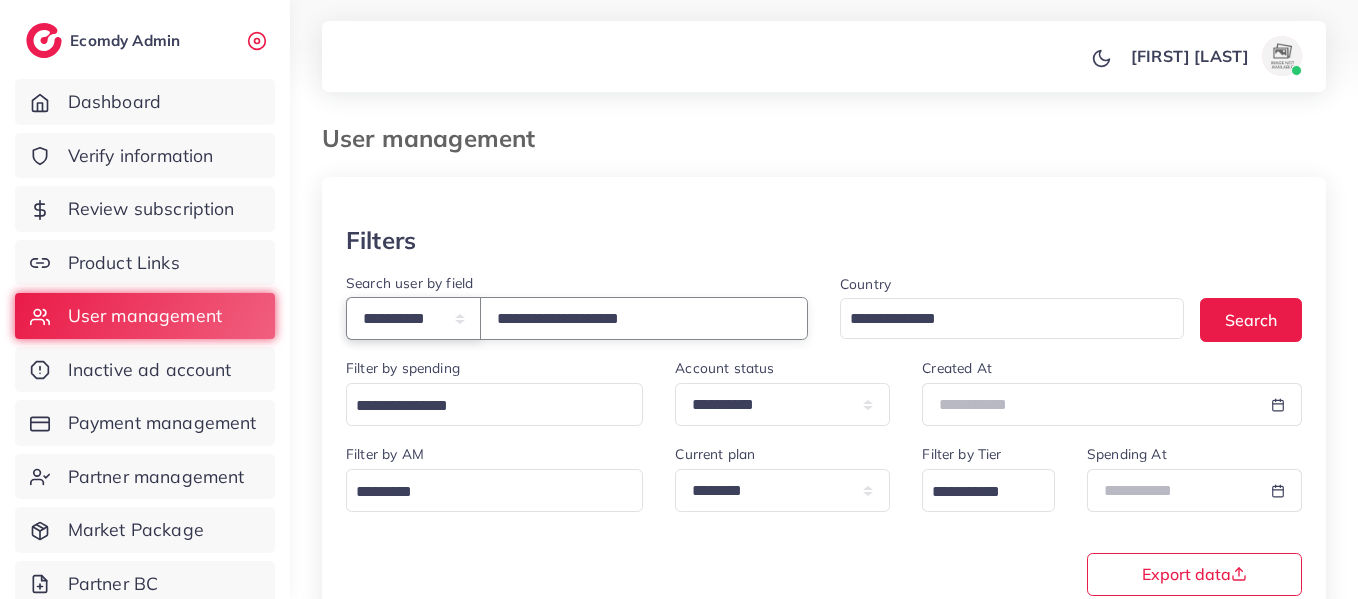 click on "**********" at bounding box center (413, 318) 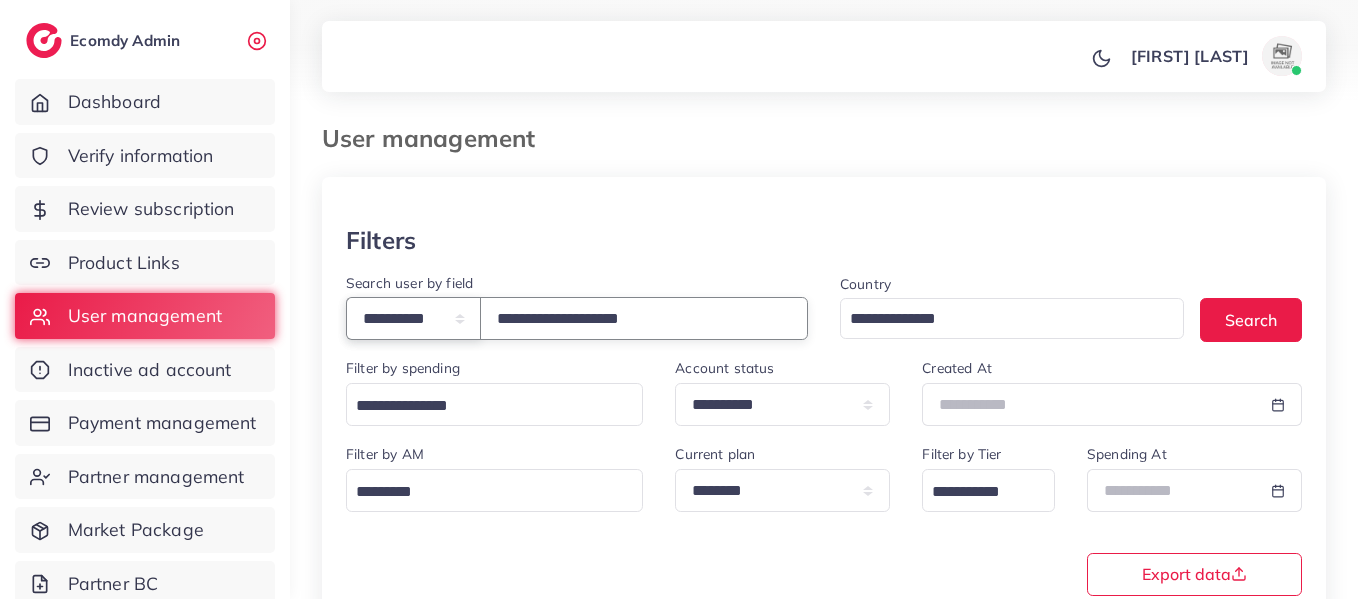 select on "**********" 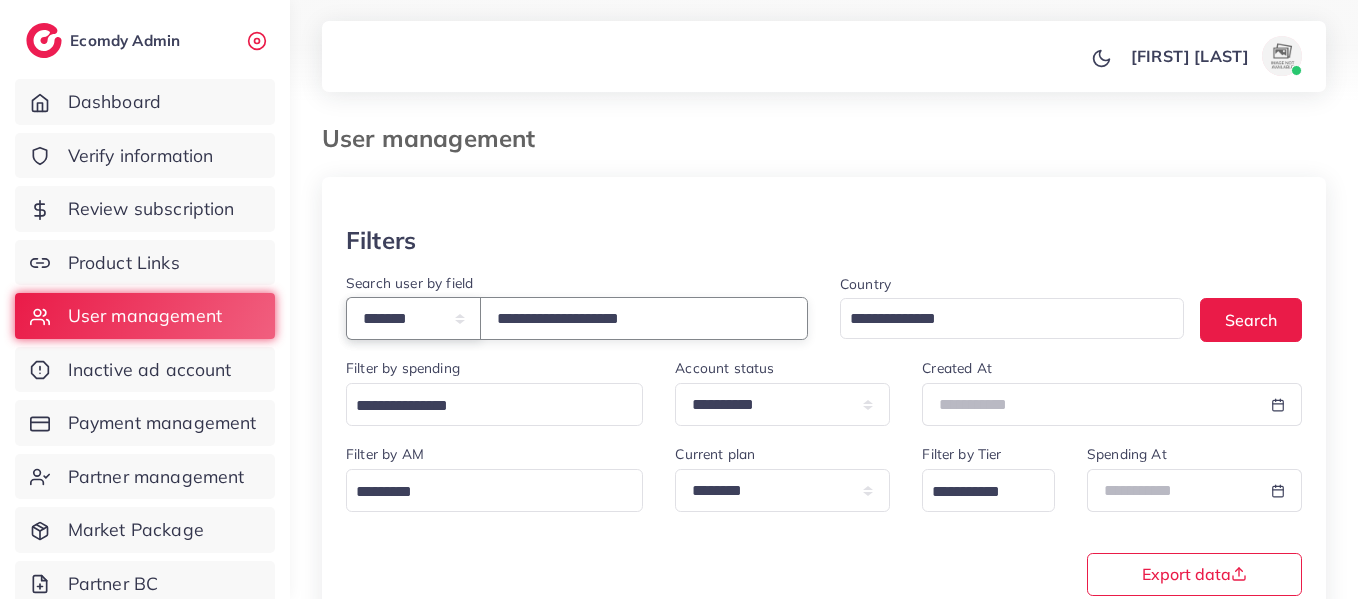 click on "**********" at bounding box center [413, 318] 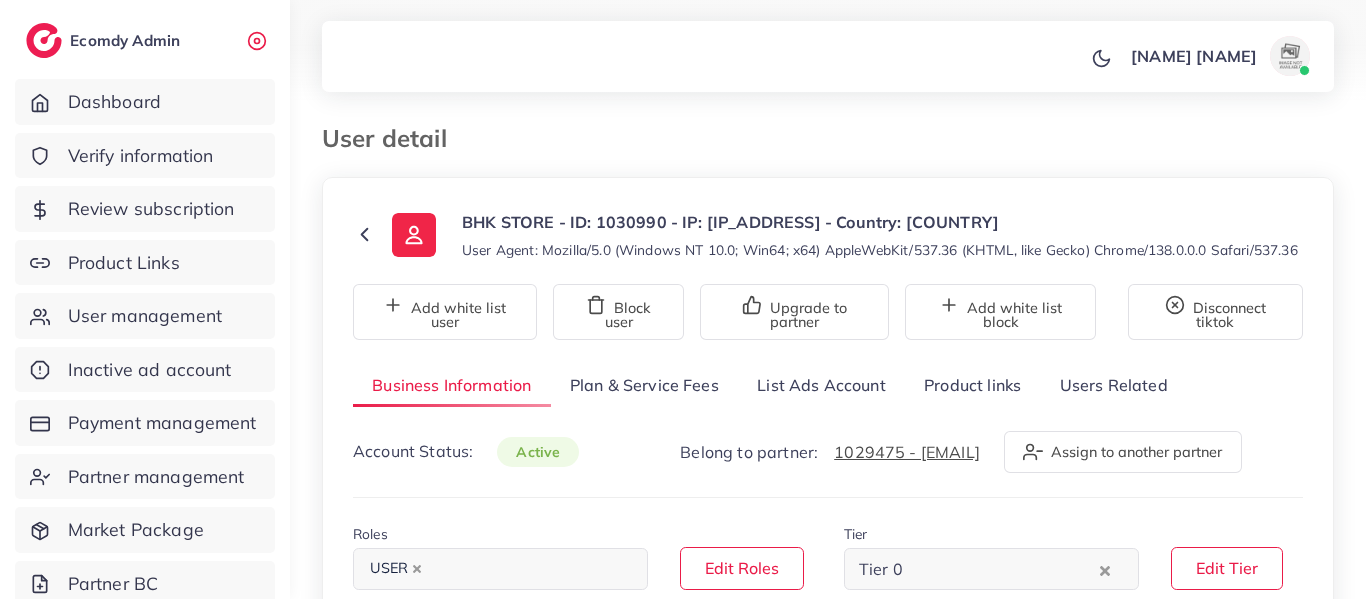select on "********" 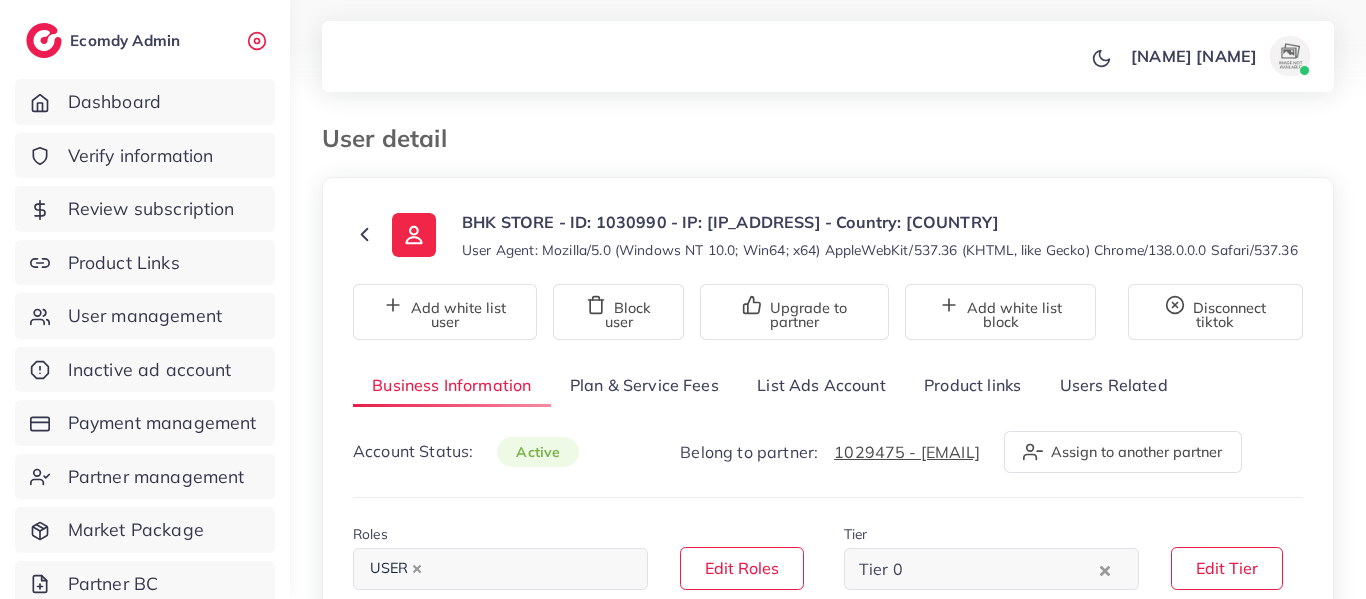 click on "List Ads Account" at bounding box center [821, 385] 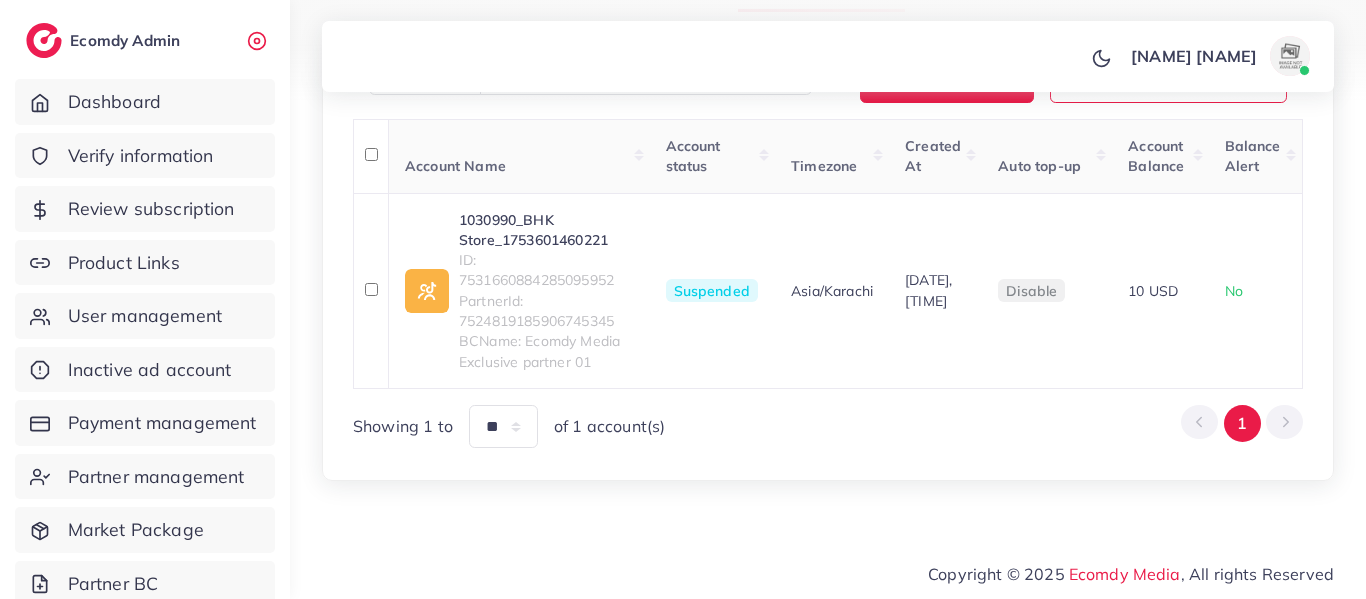 scroll, scrollTop: 415, scrollLeft: 0, axis: vertical 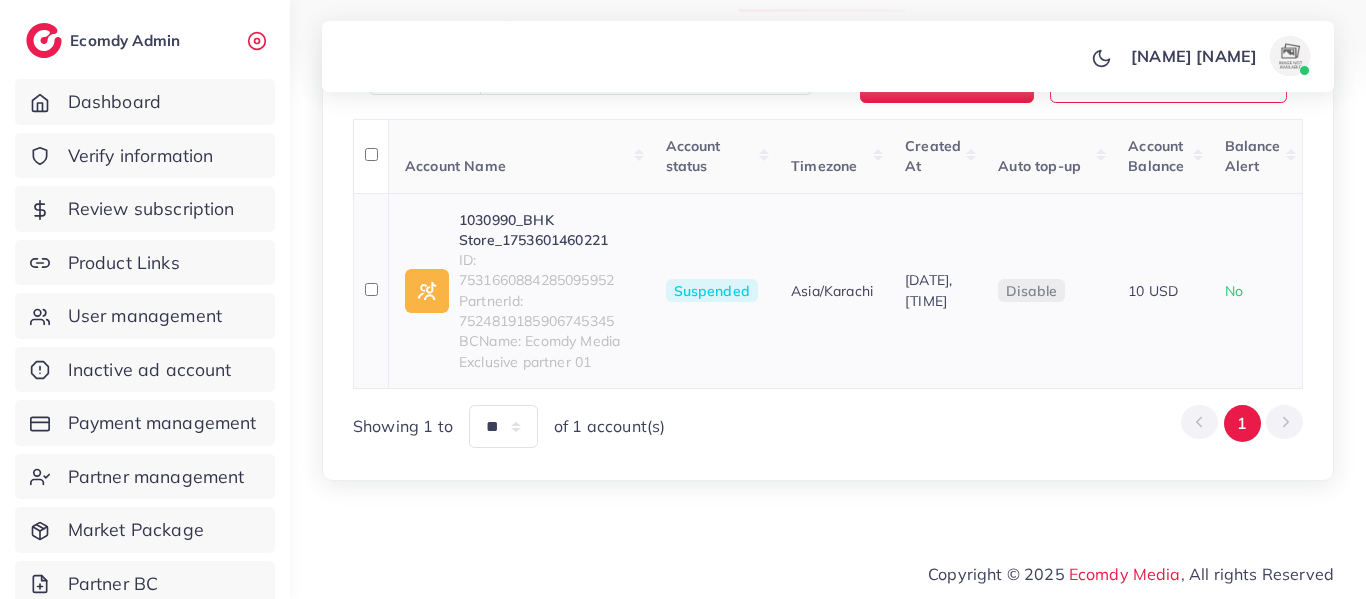 click on "ID: 7531660884285095952" at bounding box center (546, 270) 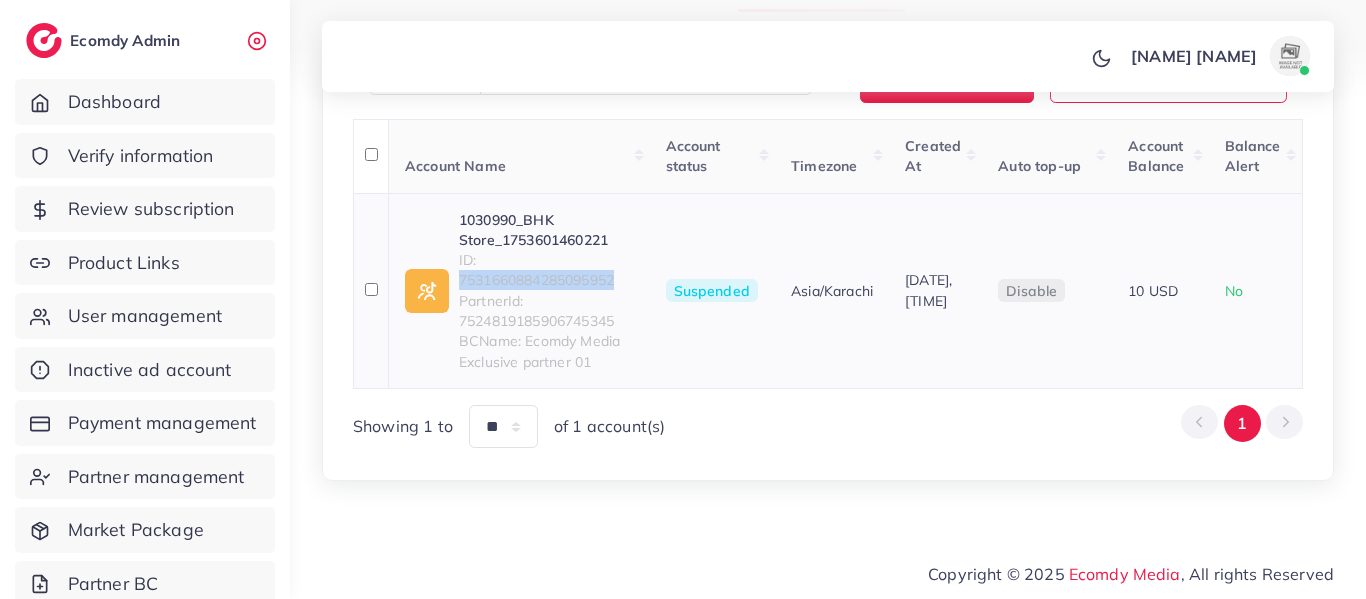 click on "ID: 7531660884285095952" at bounding box center (546, 270) 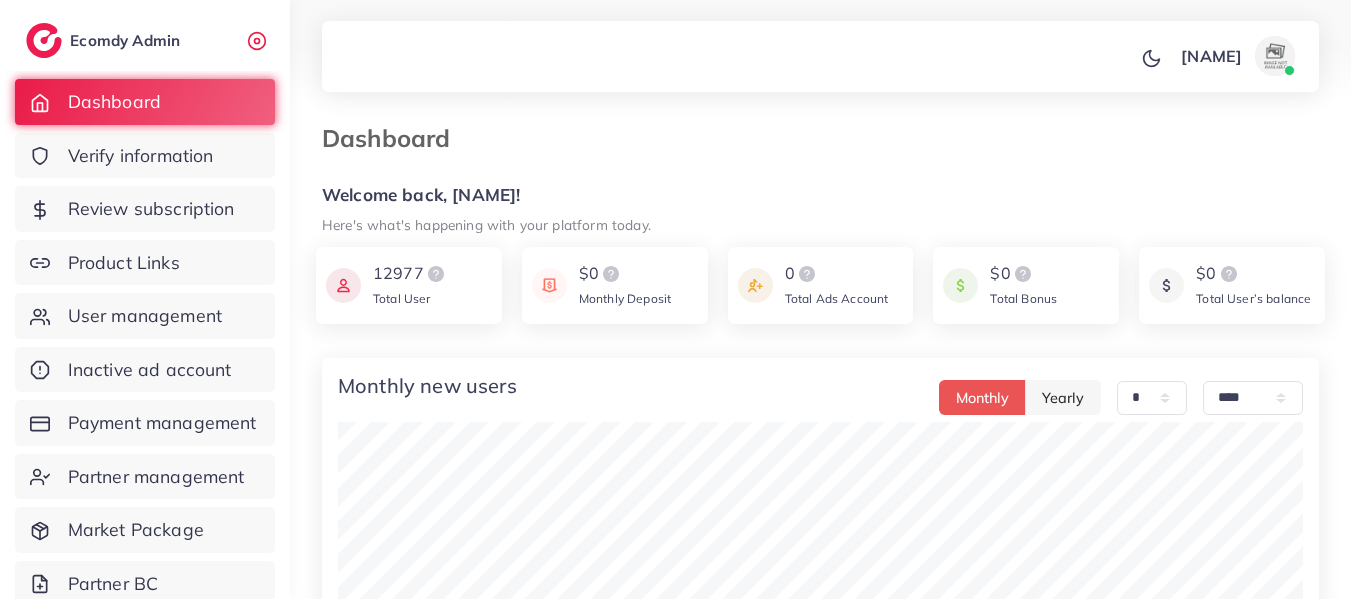 select on "*" 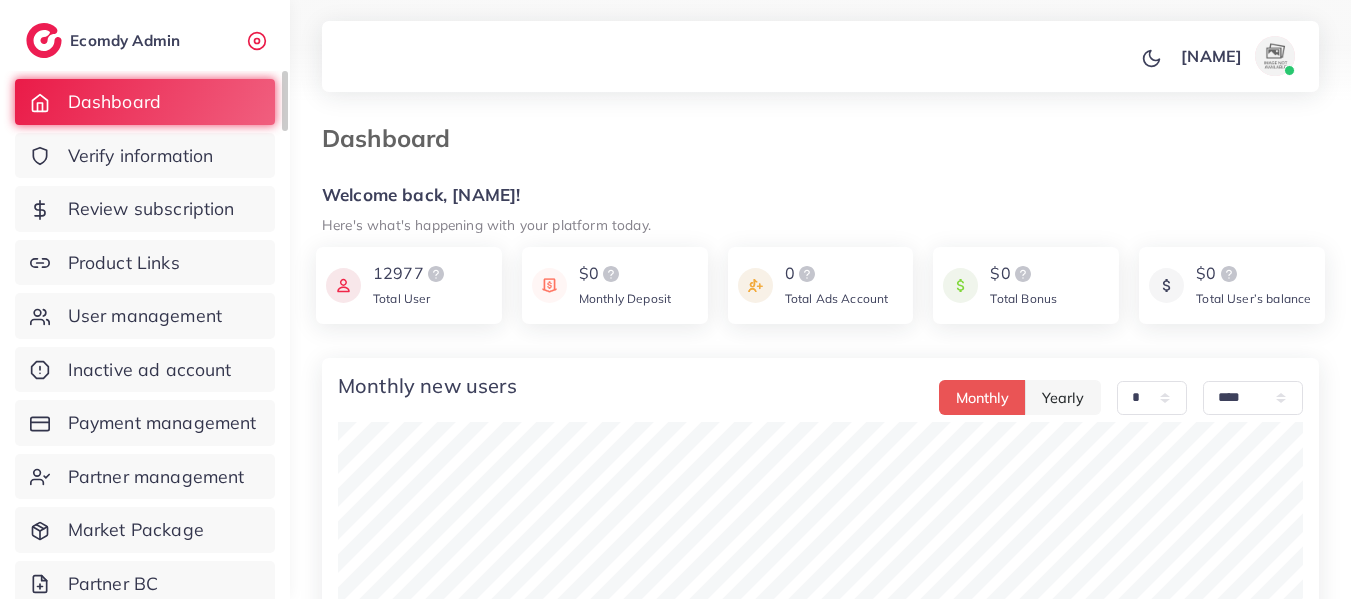 scroll, scrollTop: 0, scrollLeft: 0, axis: both 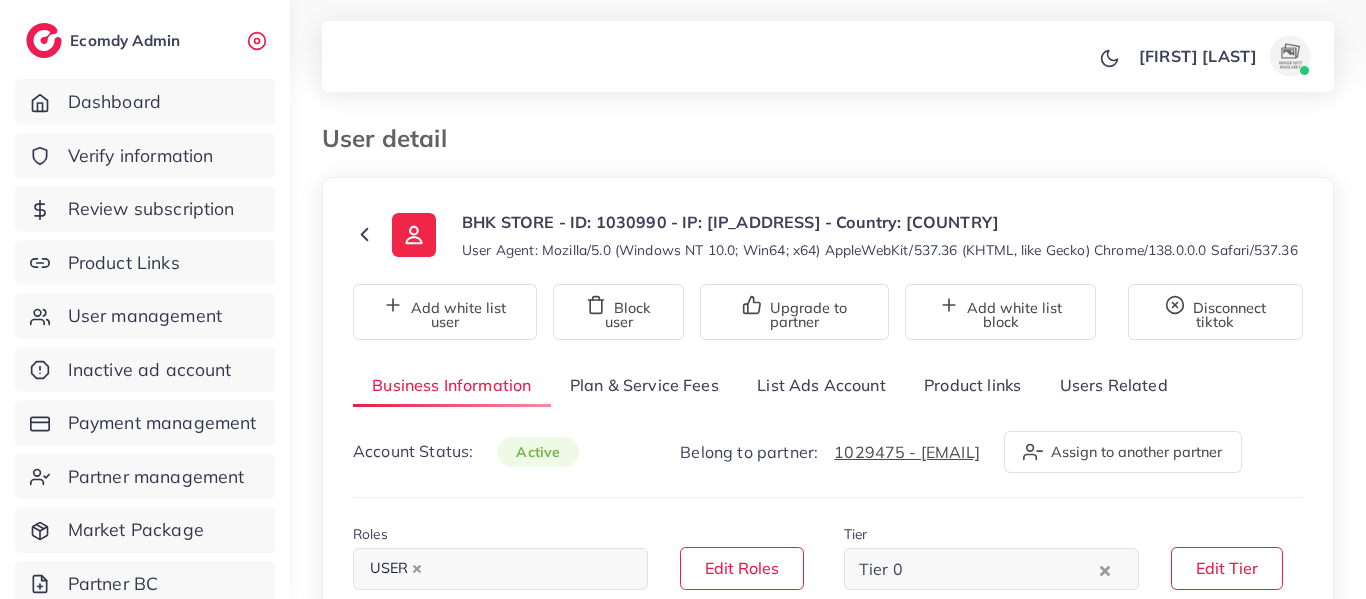 select on "********" 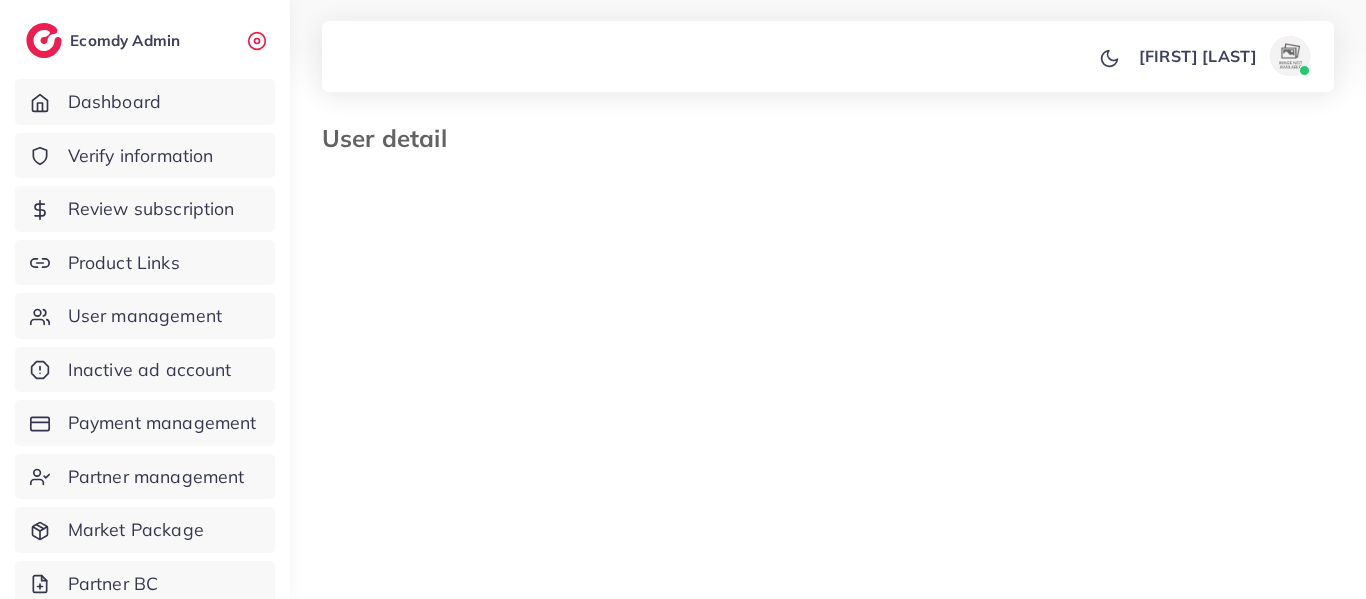 select on "********" 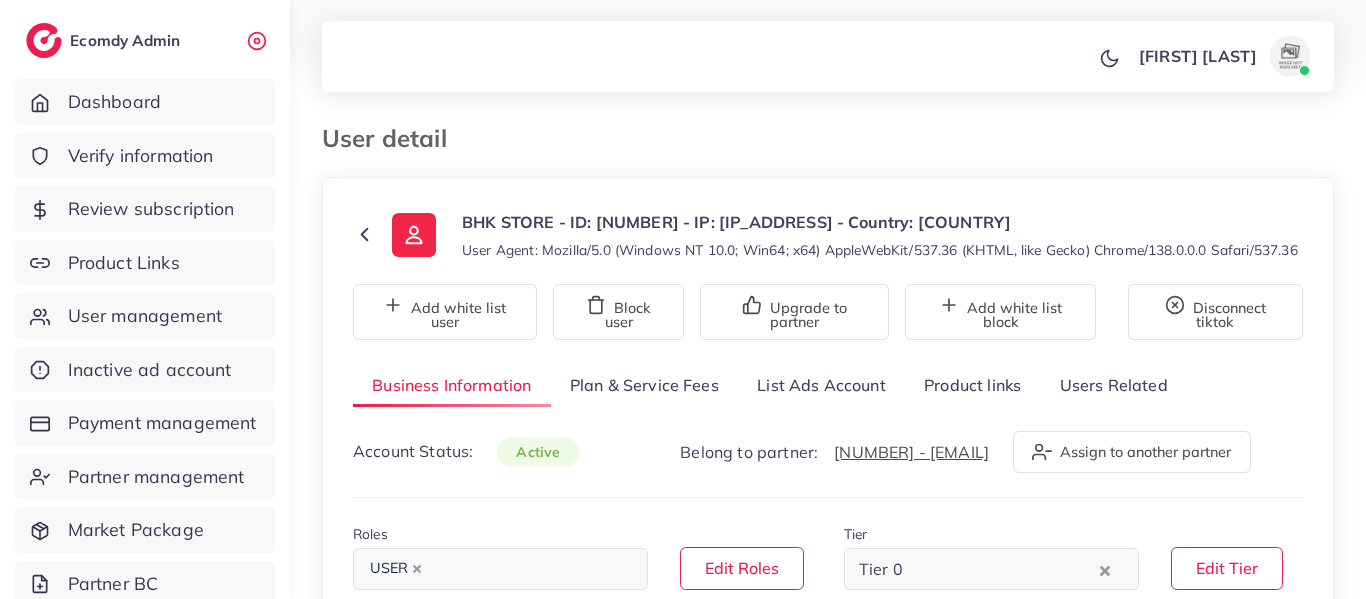scroll, scrollTop: 0, scrollLeft: 0, axis: both 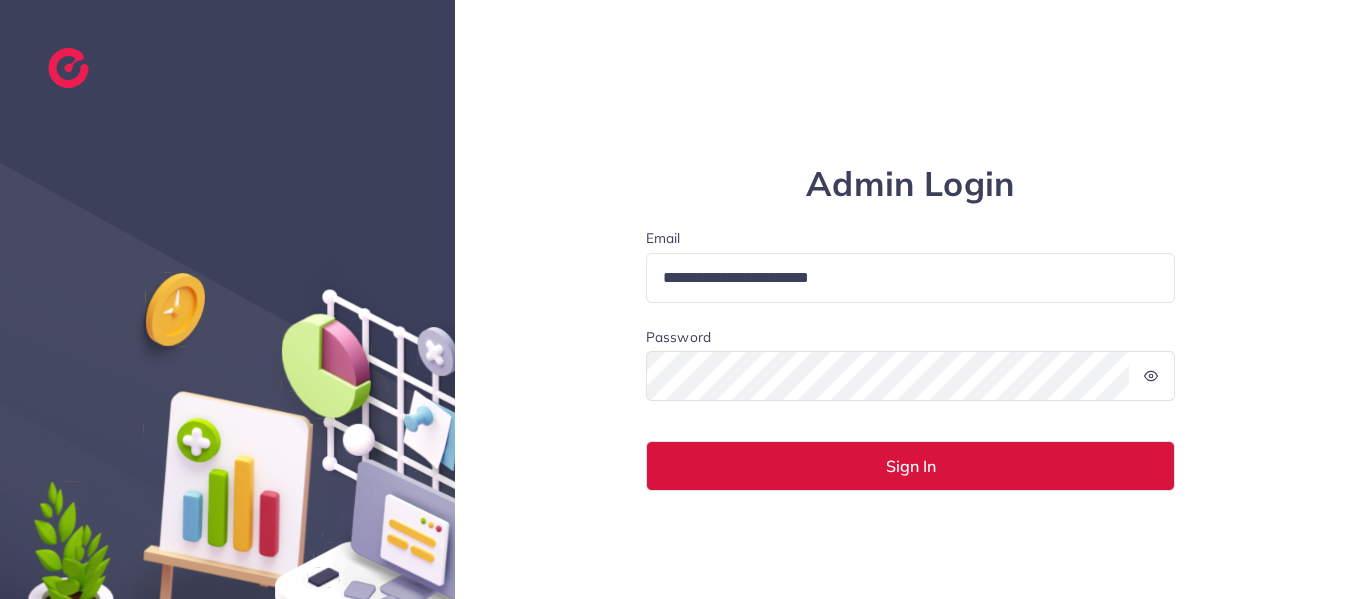 drag, startPoint x: 716, startPoint y: 473, endPoint x: 436, endPoint y: 3, distance: 547.0832 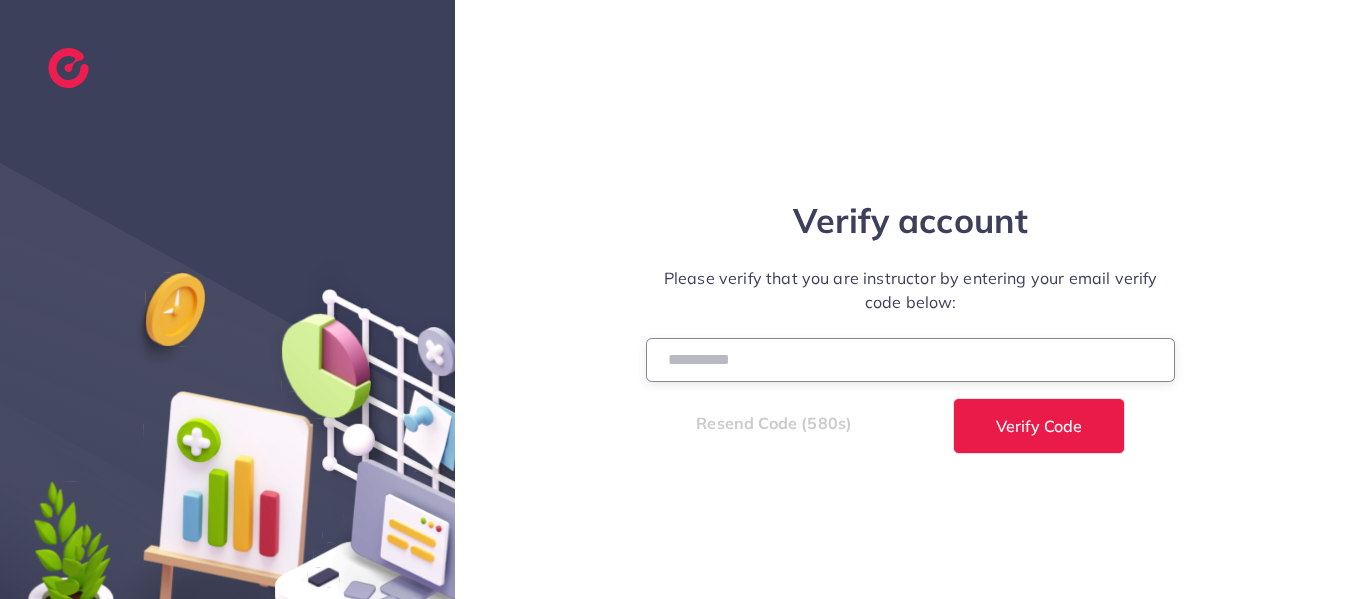 click at bounding box center (911, 359) 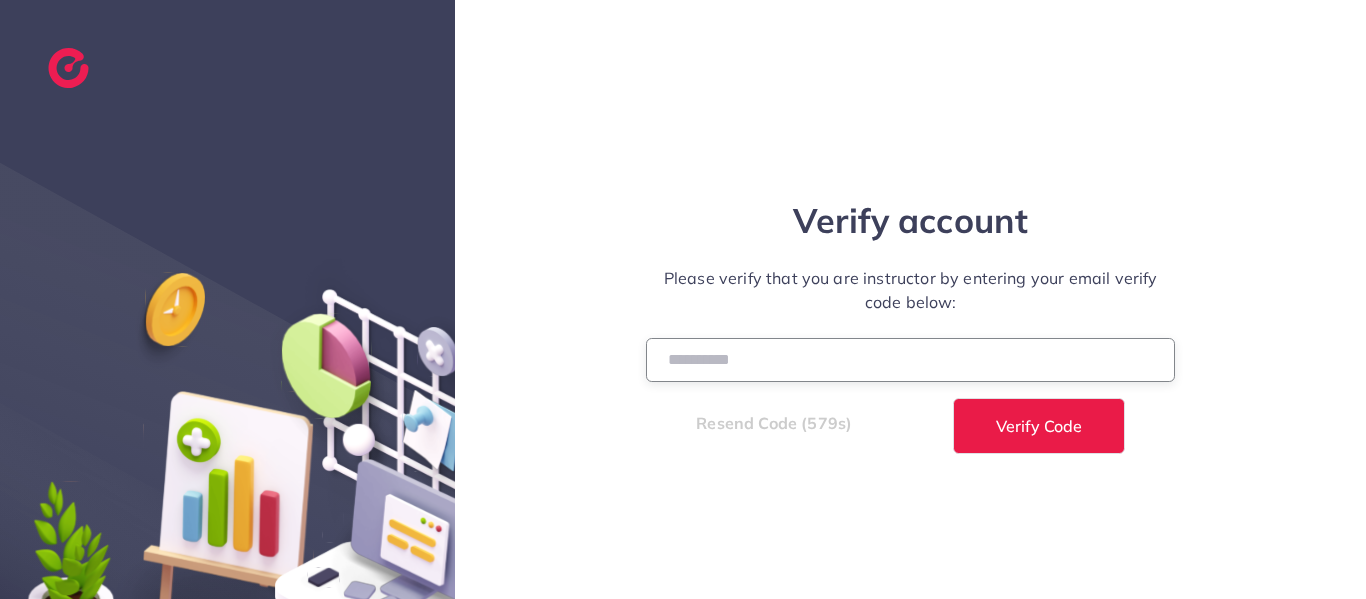 paste on "******" 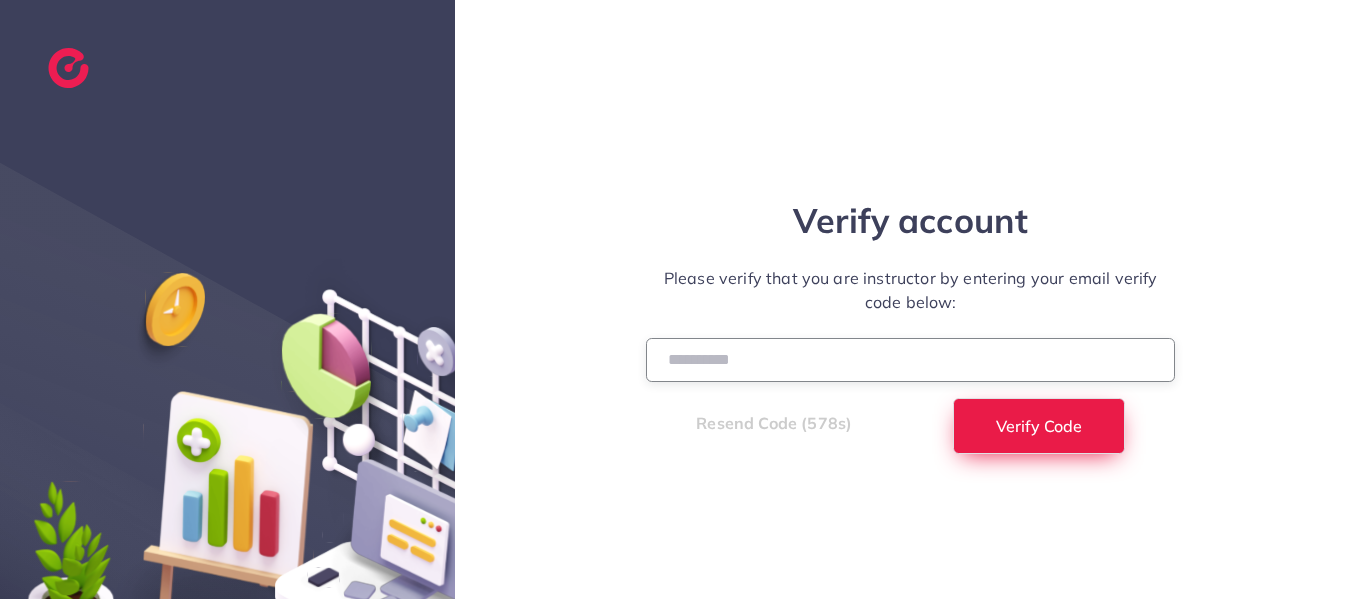type on "******" 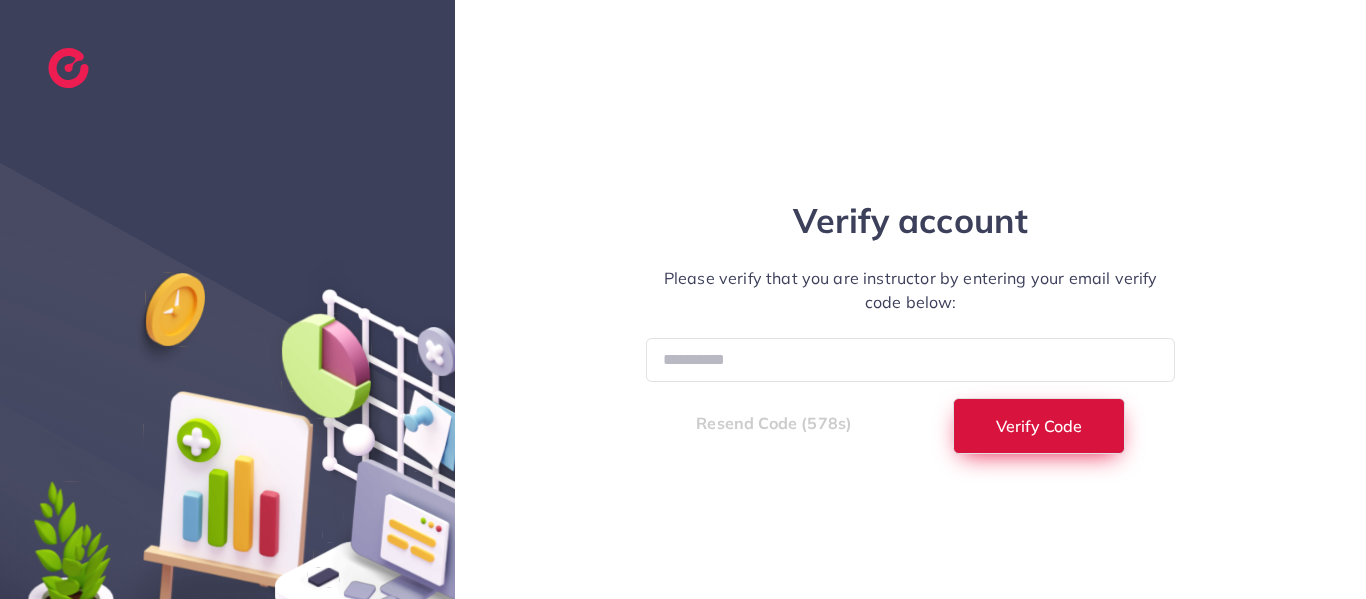 click on "Verify Code" at bounding box center [1039, 426] 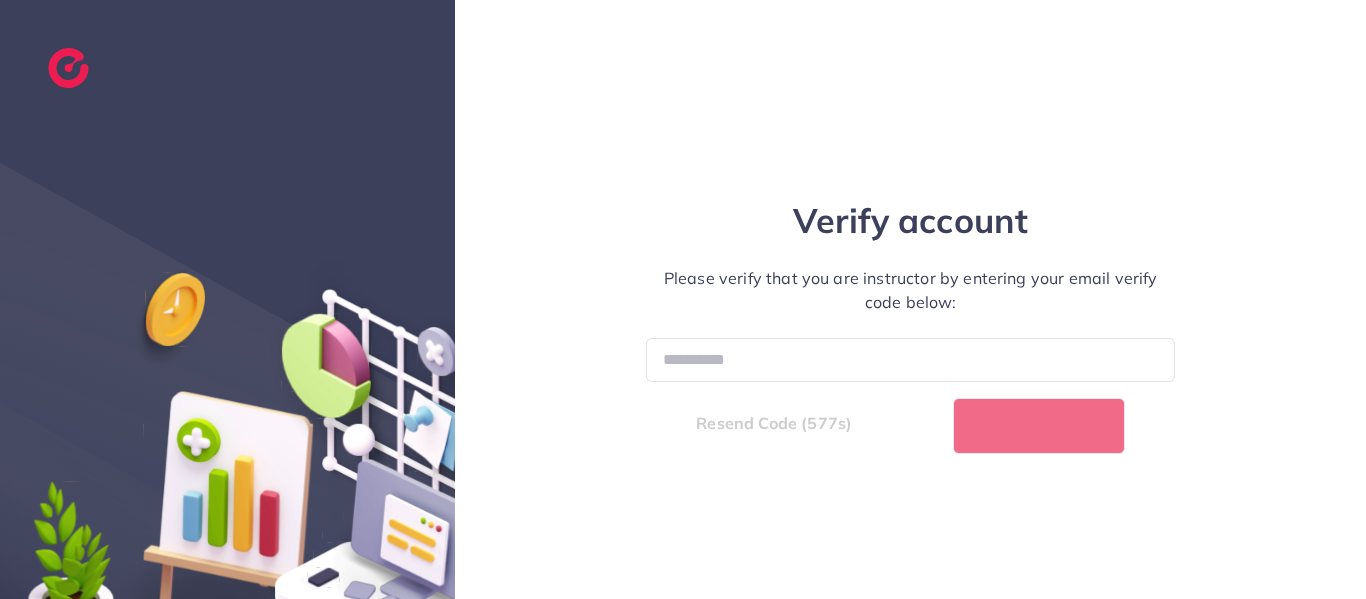 select on "*" 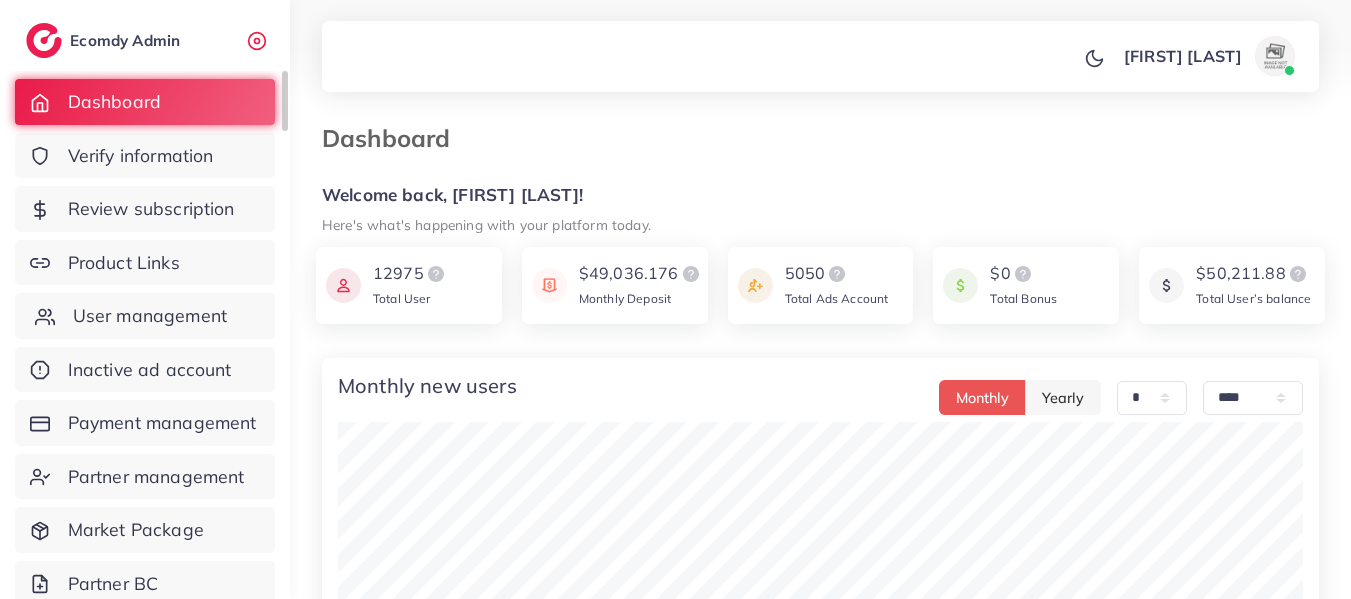click on "User management" at bounding box center [150, 316] 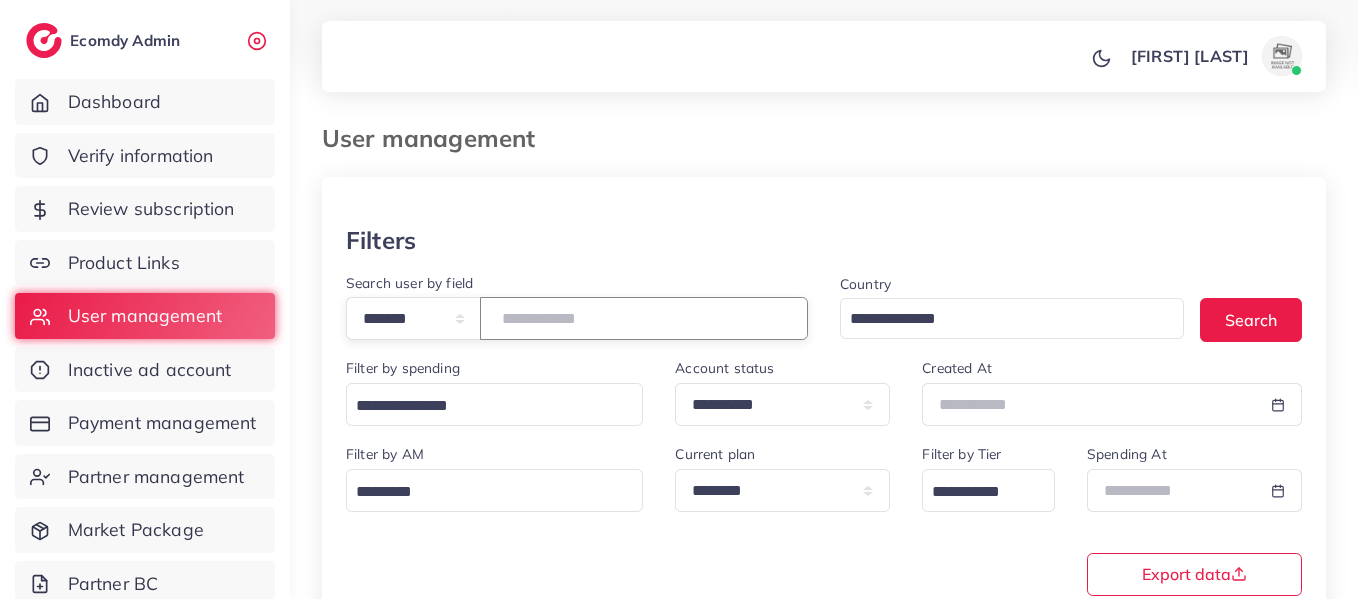 click at bounding box center (644, 318) 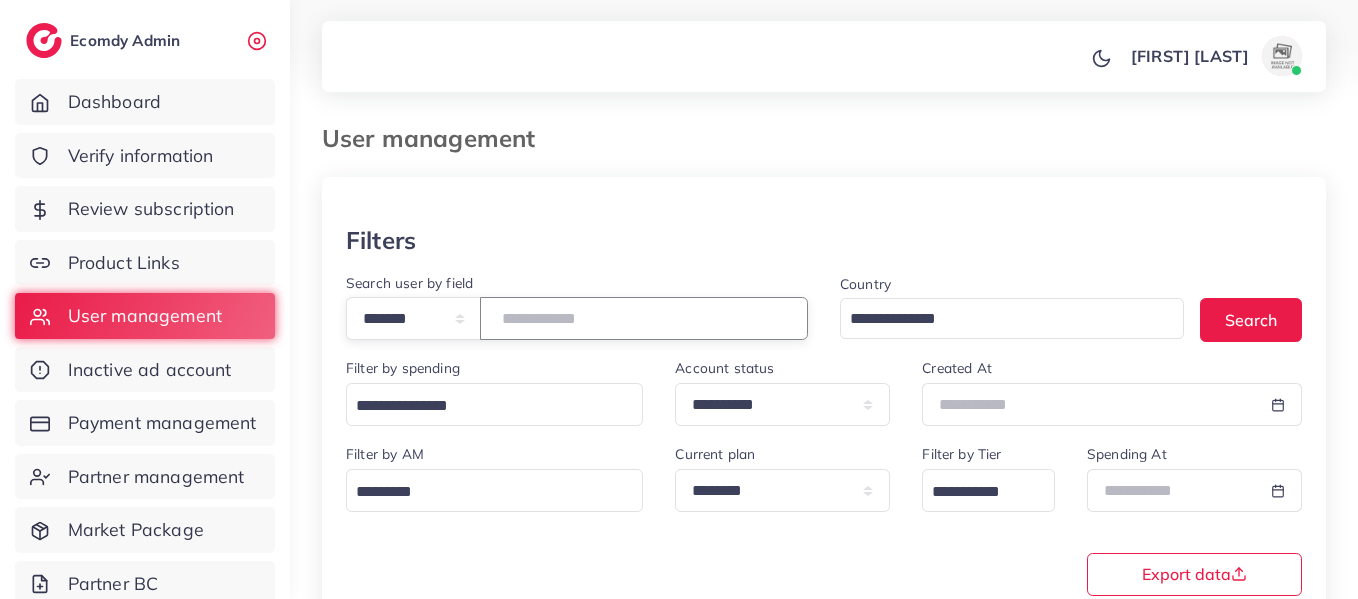 click on "******" at bounding box center (644, 318) 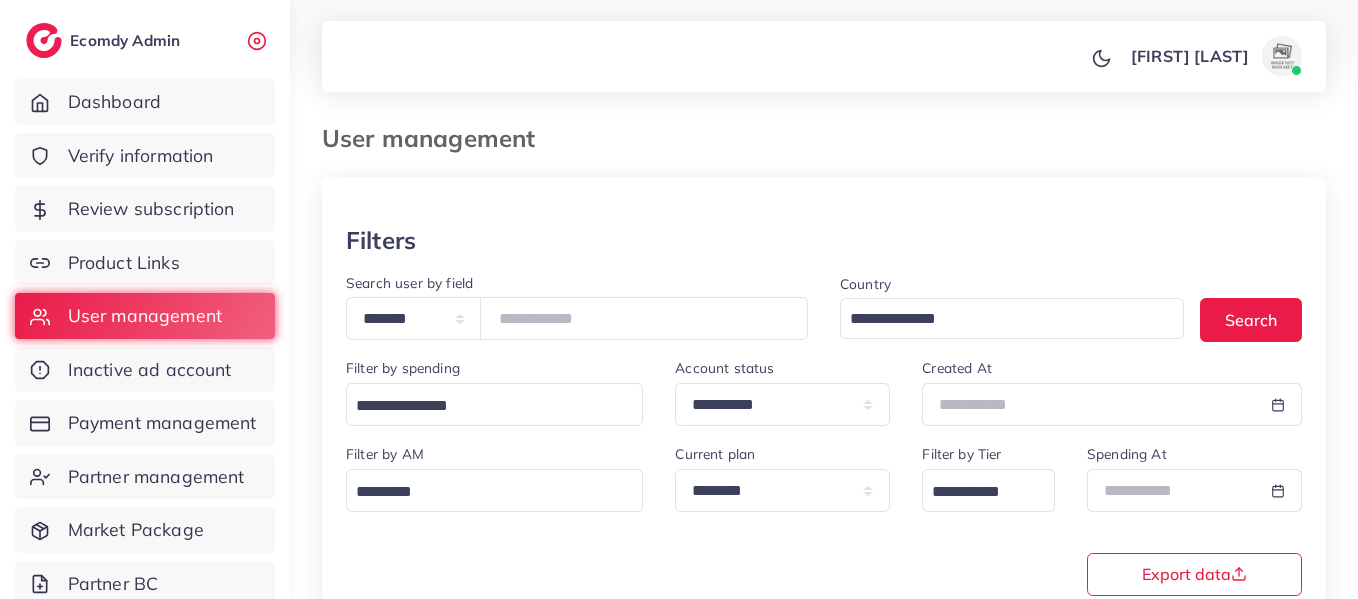 scroll, scrollTop: 358, scrollLeft: 0, axis: vertical 